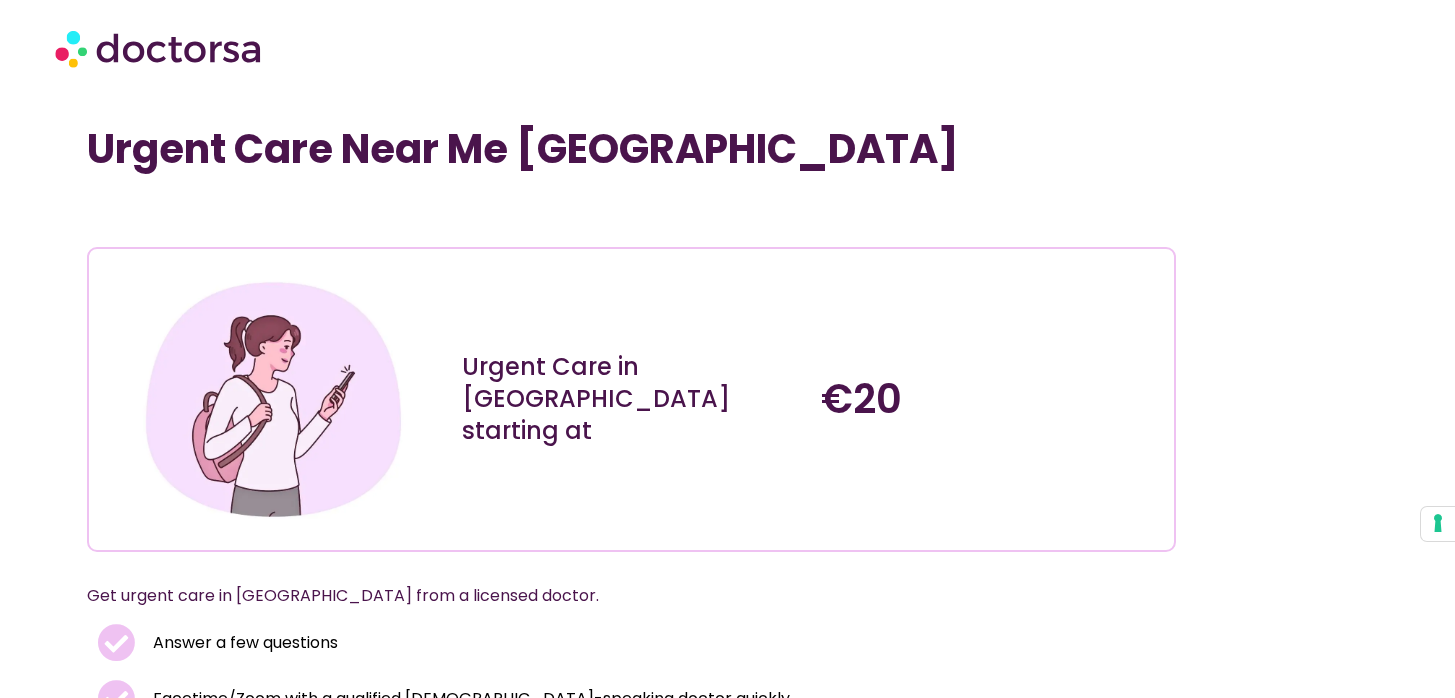 scroll, scrollTop: 0, scrollLeft: 0, axis: both 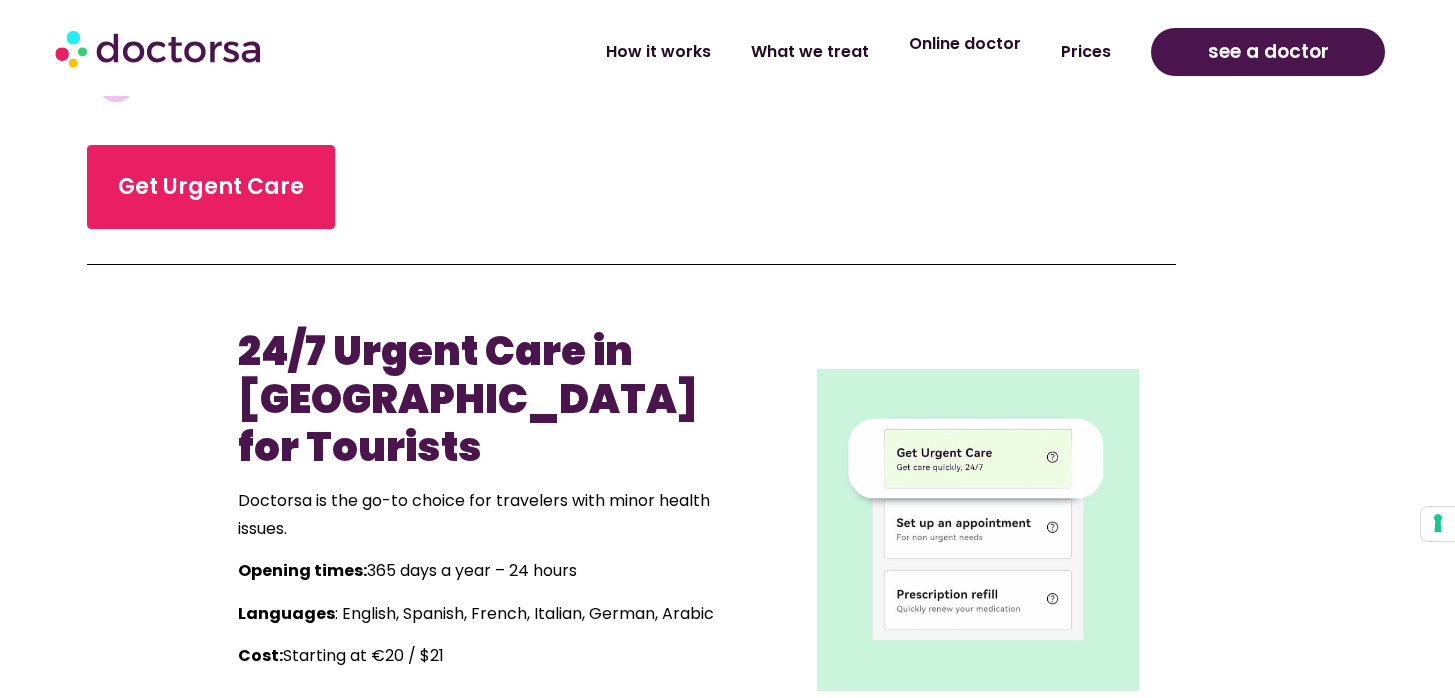 click on "Online doctor" 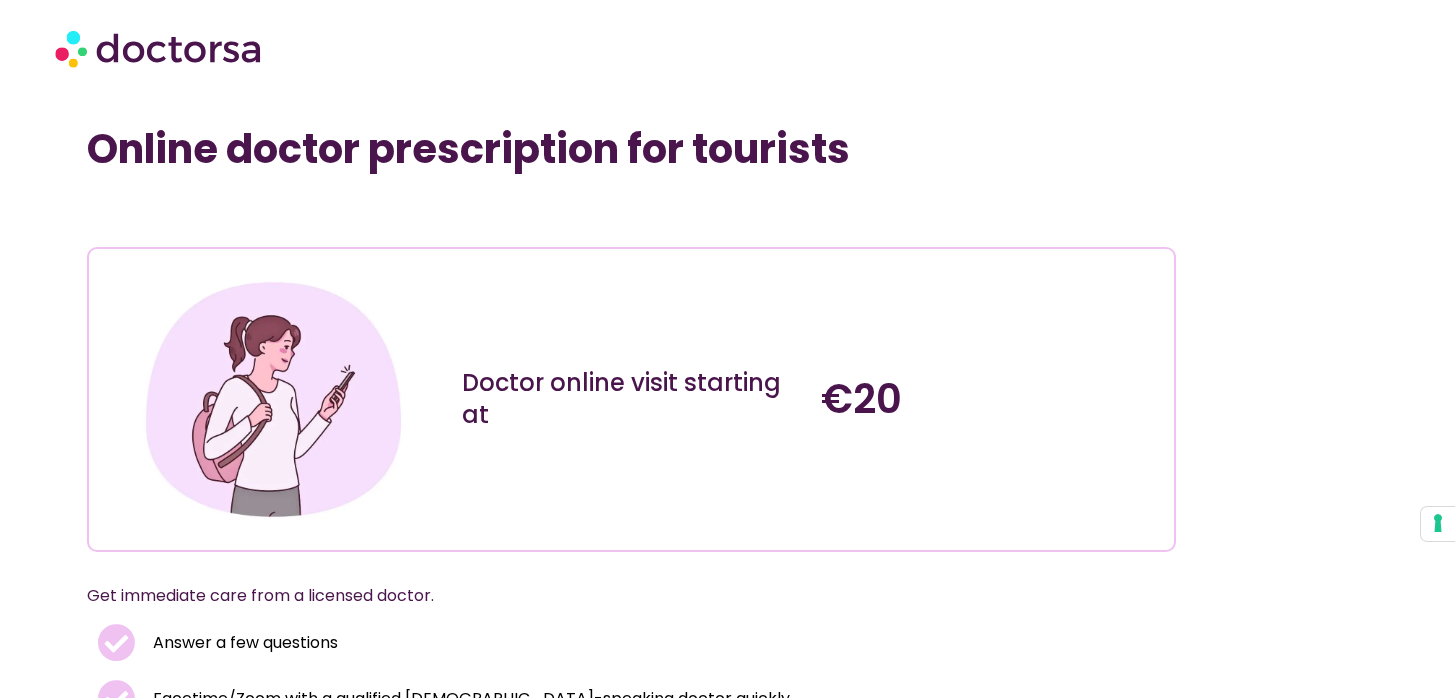 scroll, scrollTop: 0, scrollLeft: 0, axis: both 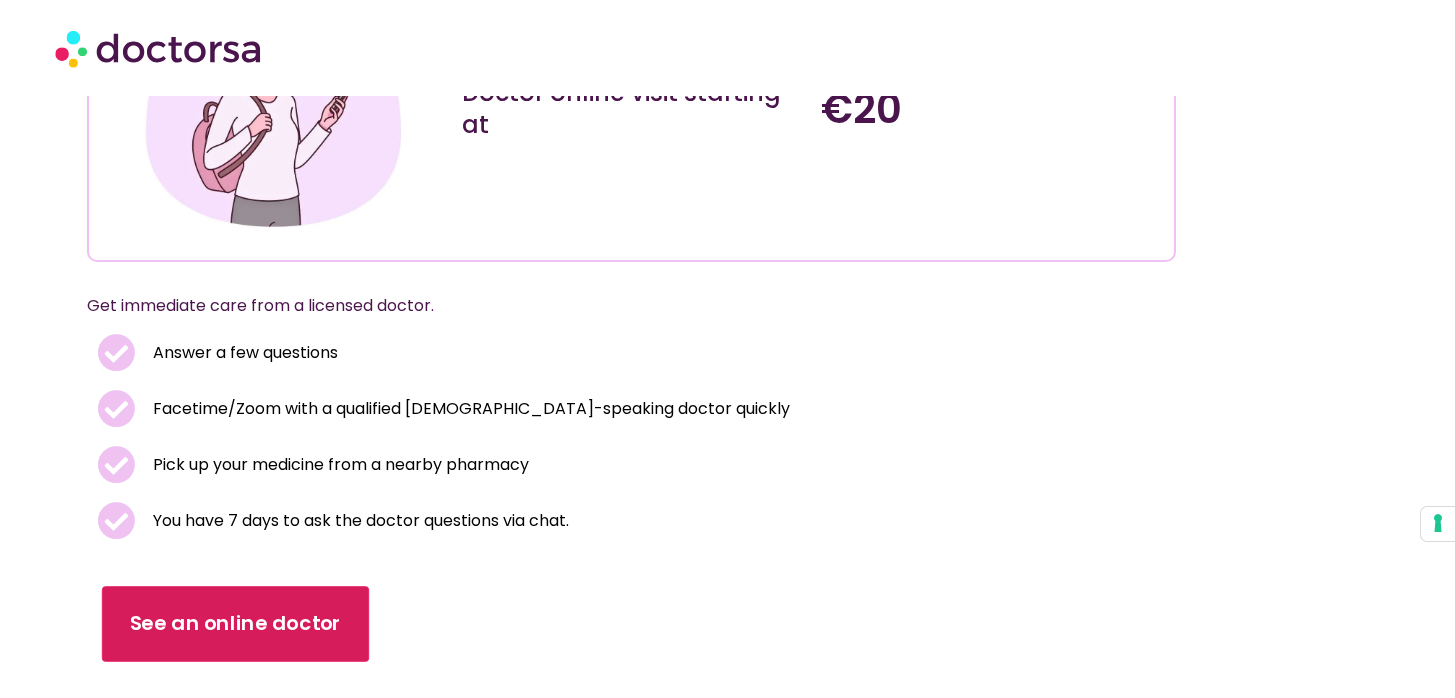 click on "See an online doctor" at bounding box center [235, 624] 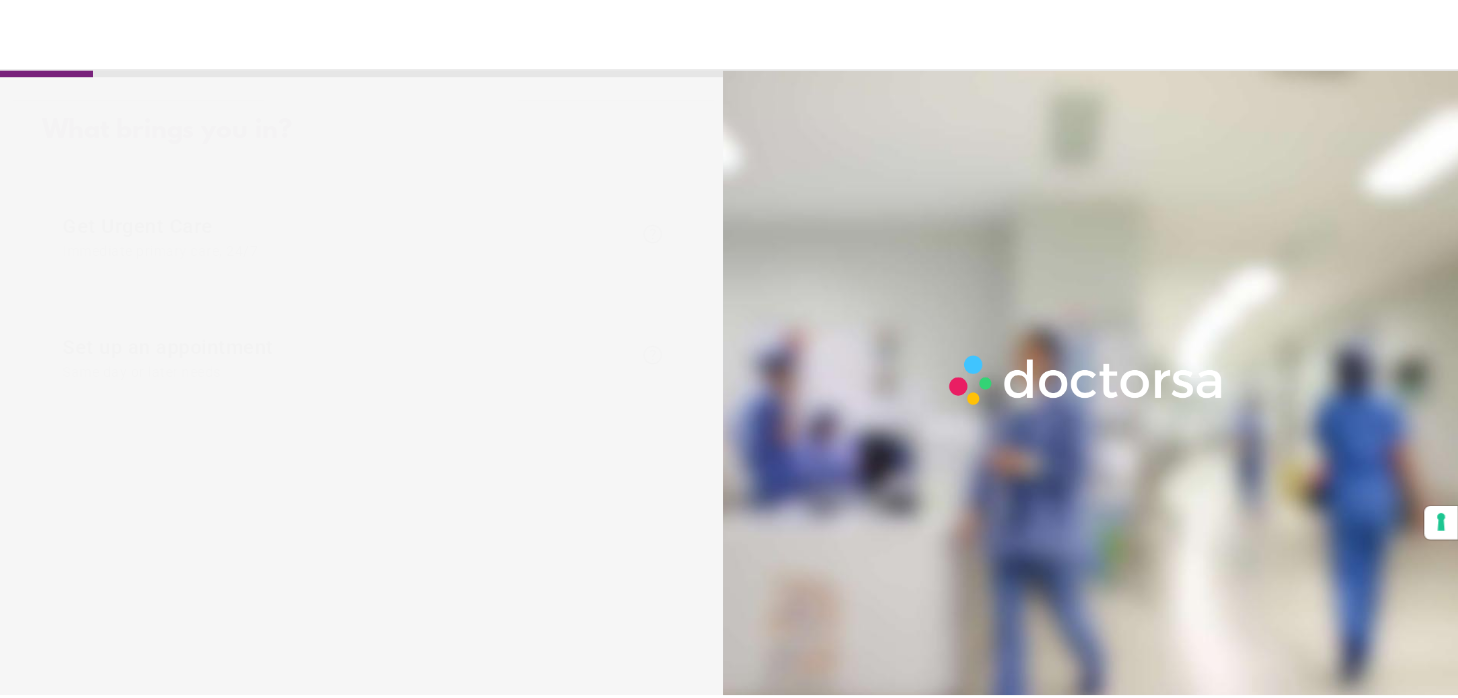 scroll, scrollTop: 0, scrollLeft: 0, axis: both 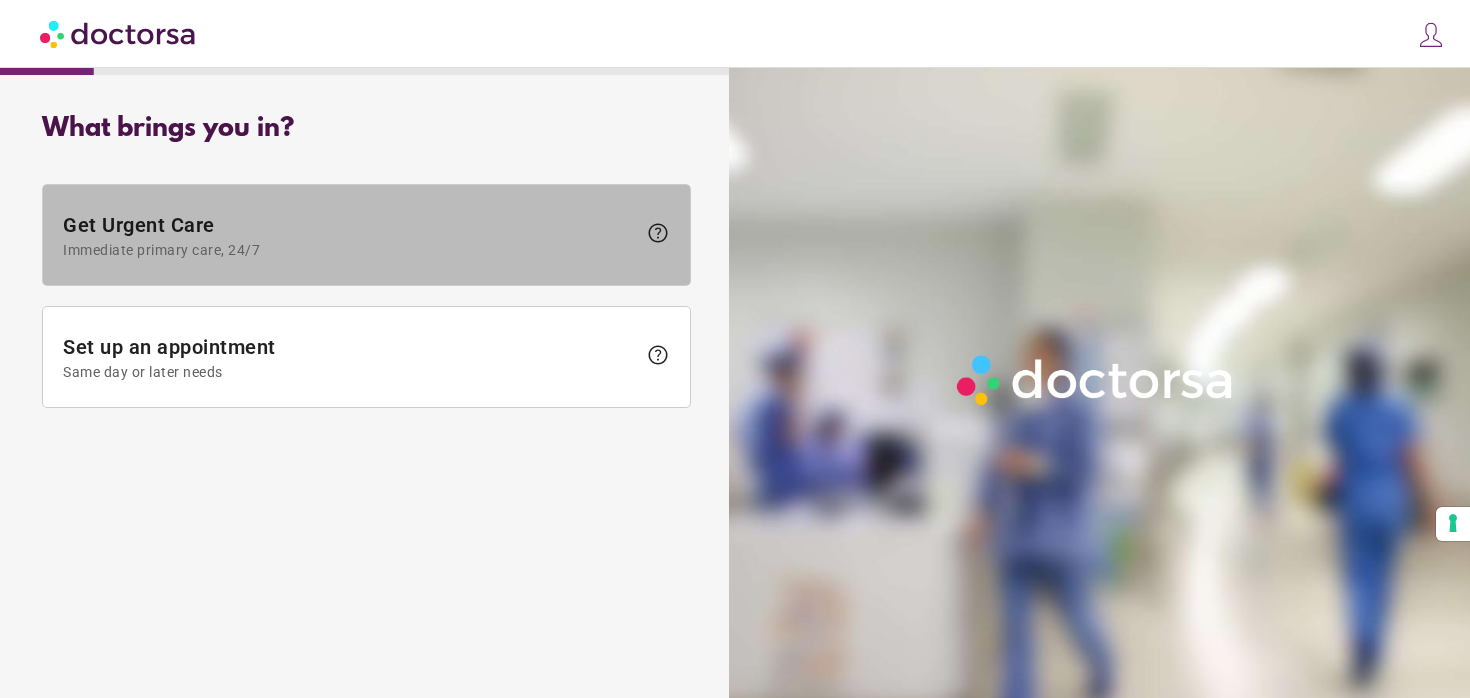 click on "Immediate primary care, 24/7" at bounding box center [349, 250] 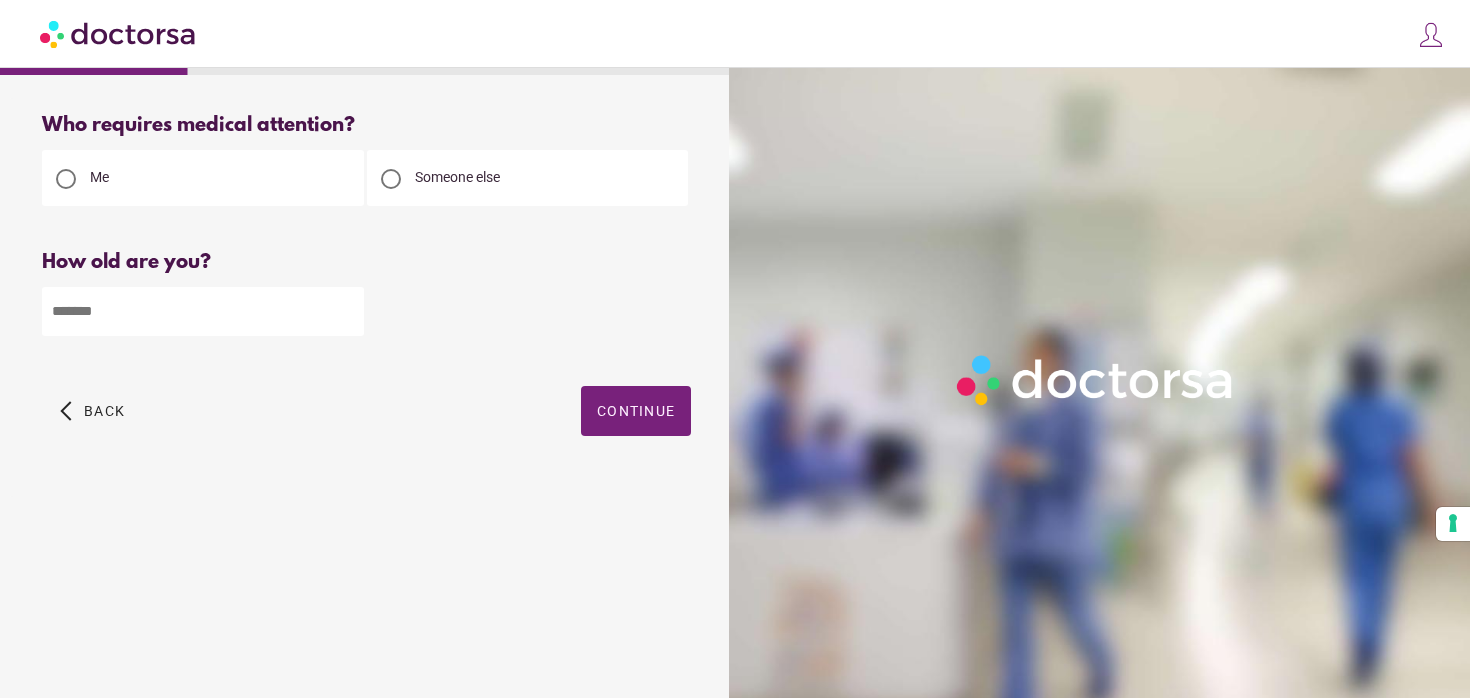 click at bounding box center [203, 311] 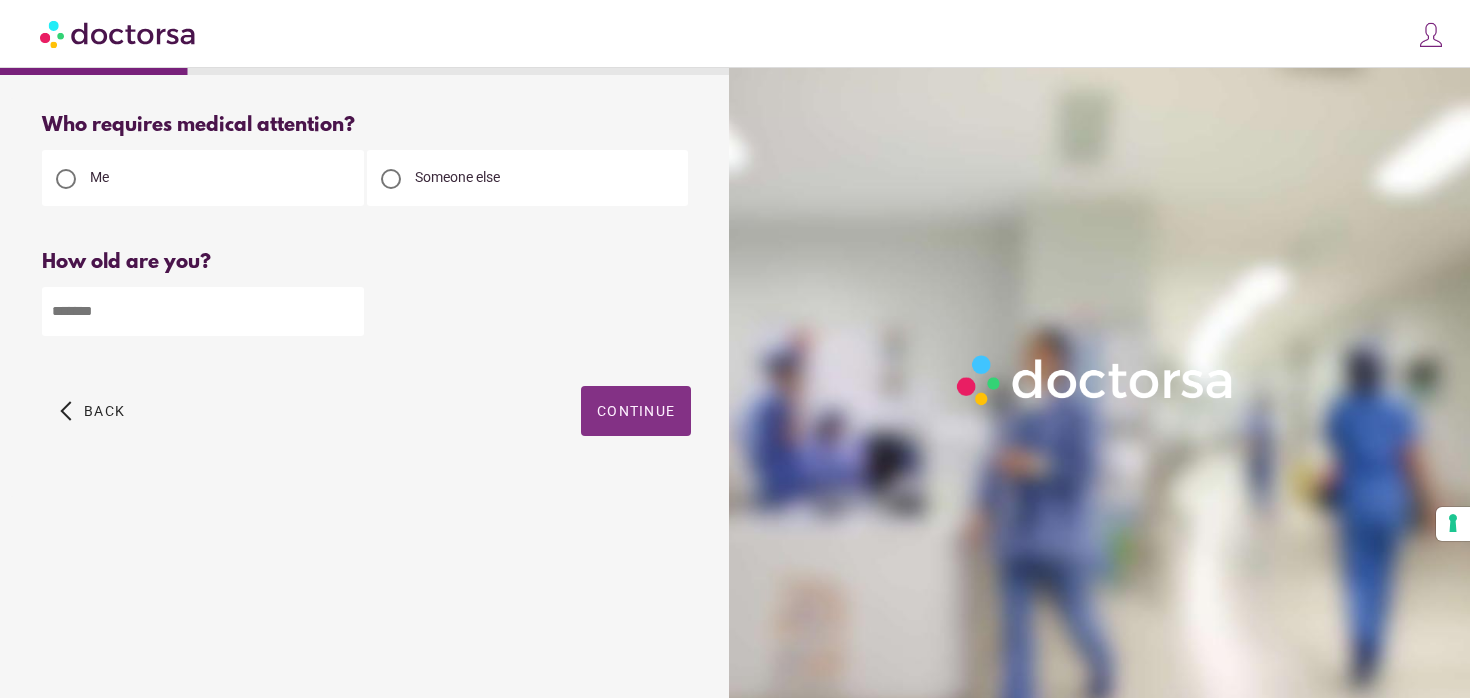 type on "**" 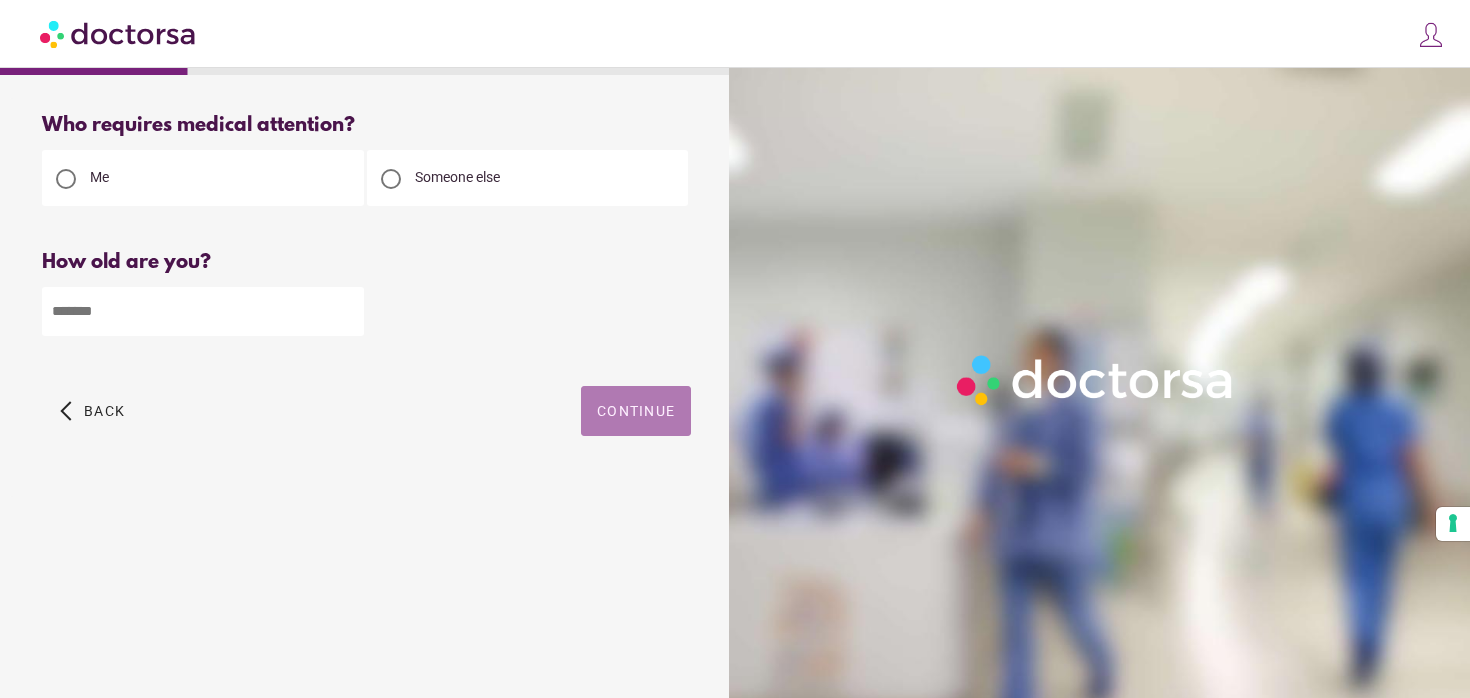click on "Continue" at bounding box center [636, 411] 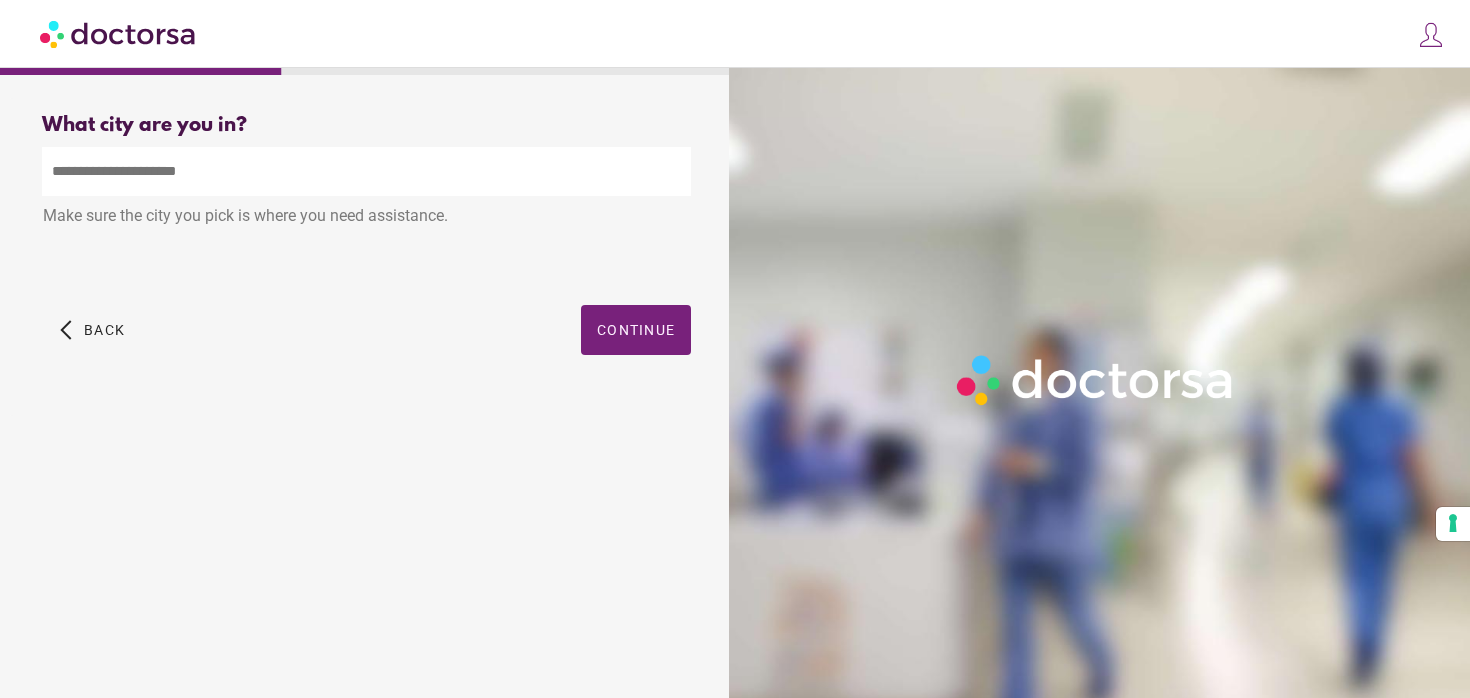 click at bounding box center [366, 171] 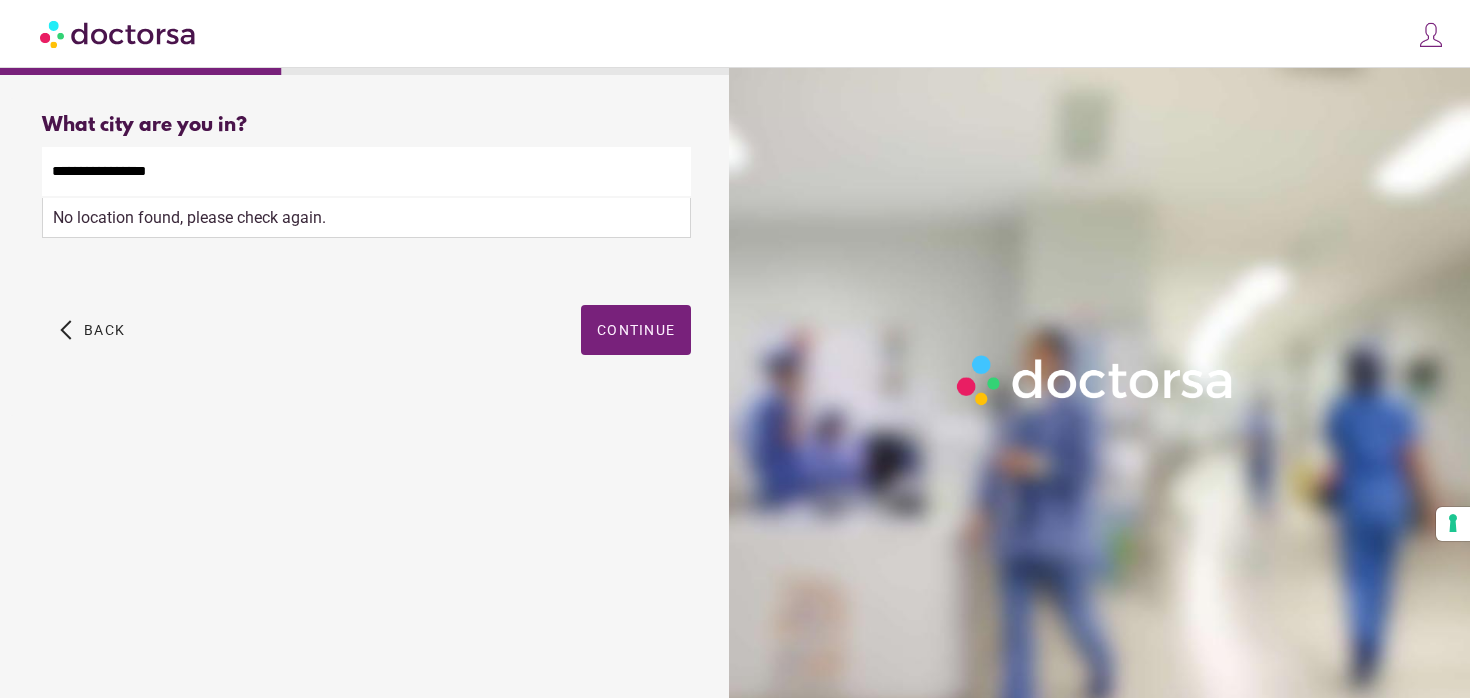 click on "**********" at bounding box center (366, 171) 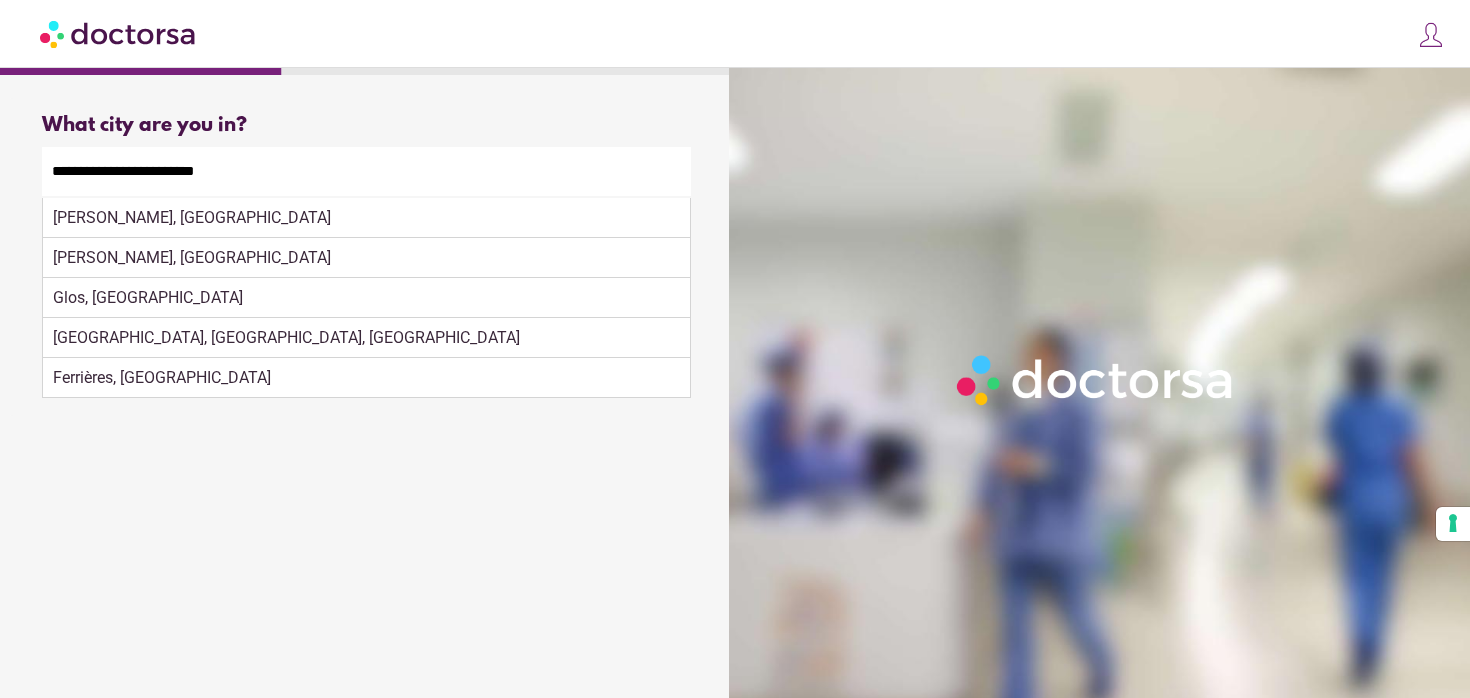 drag, startPoint x: 212, startPoint y: 171, endPoint x: 13, endPoint y: 171, distance: 199 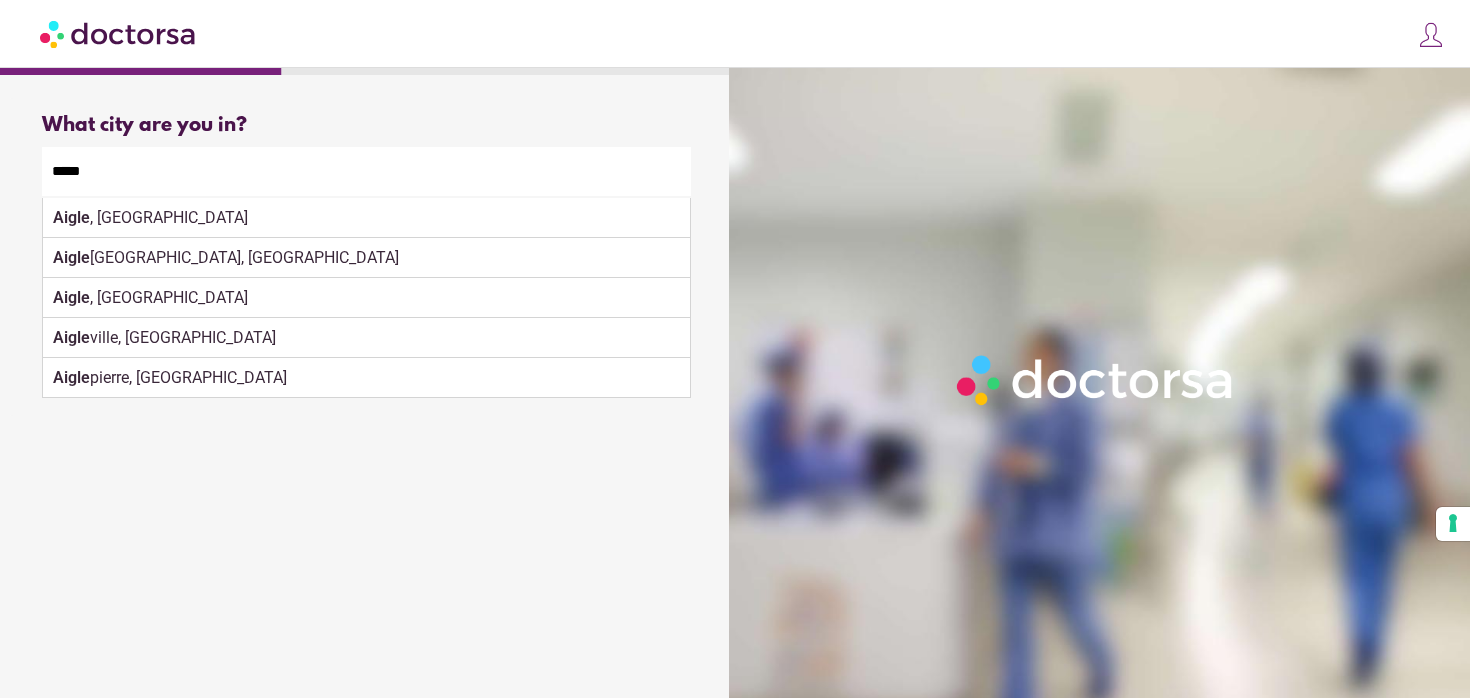 click on "Aigle" at bounding box center (71, 297) 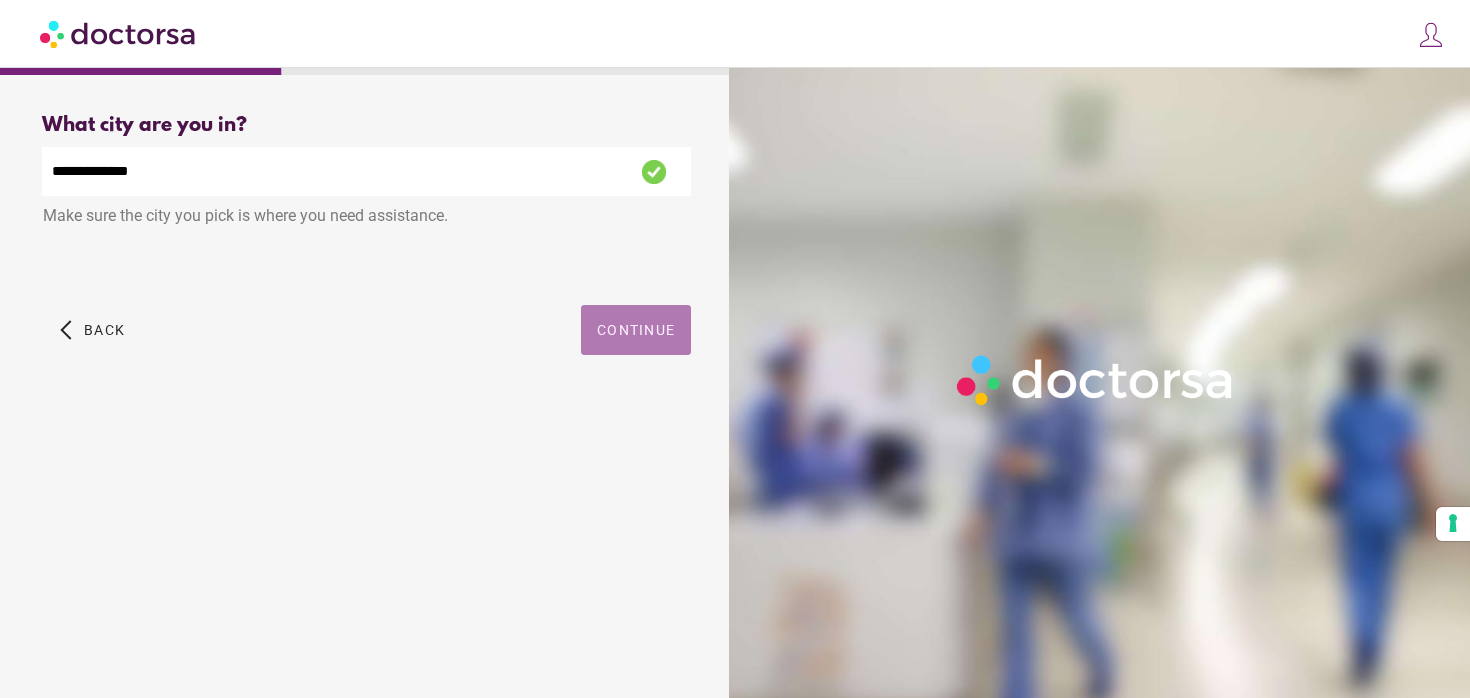 click at bounding box center (636, 330) 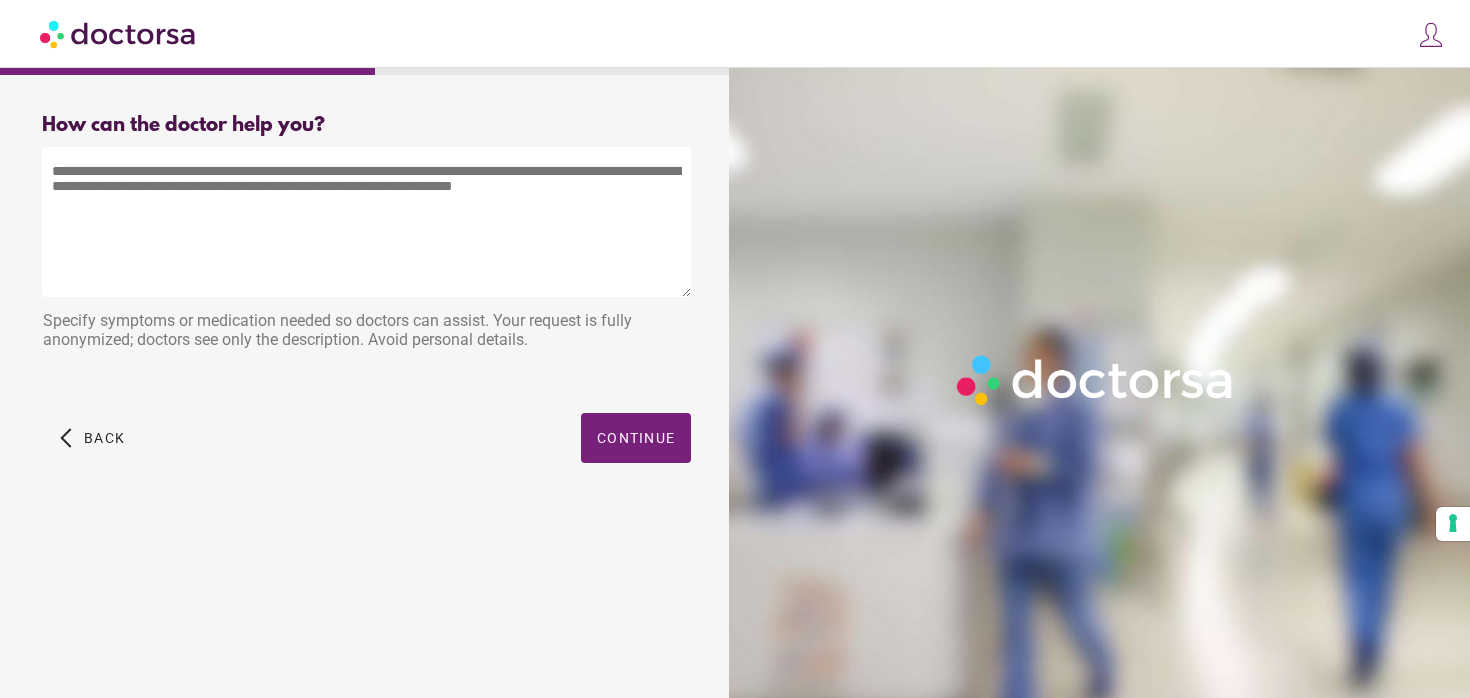 click at bounding box center [366, 222] 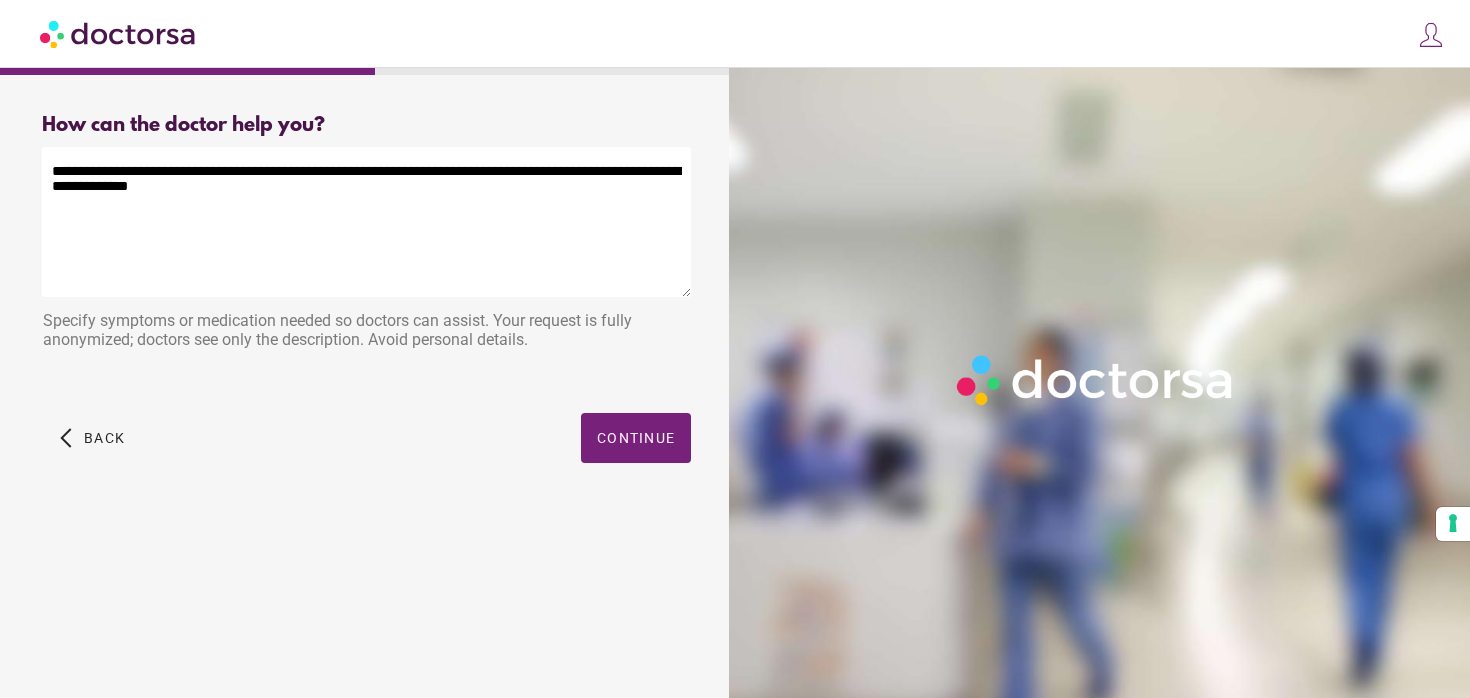 click on "**********" at bounding box center [366, 222] 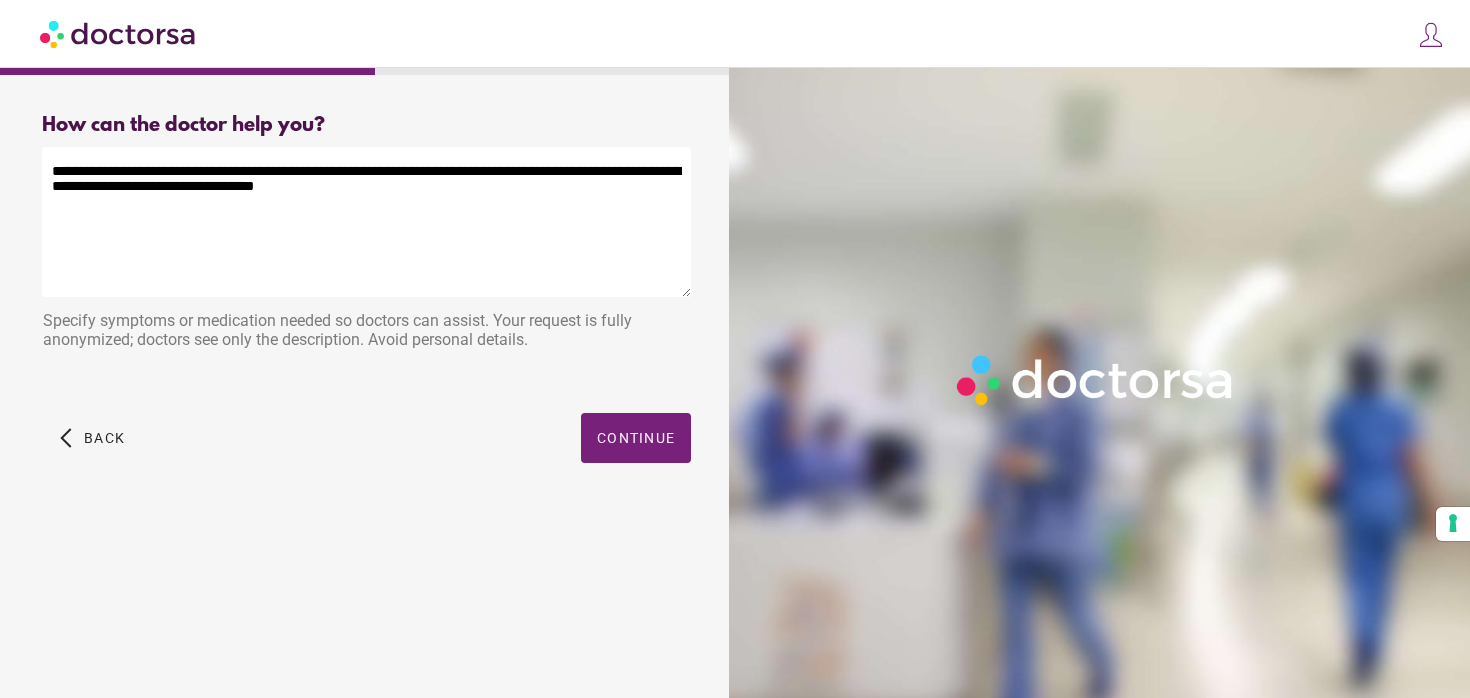click on "**********" at bounding box center [366, 222] 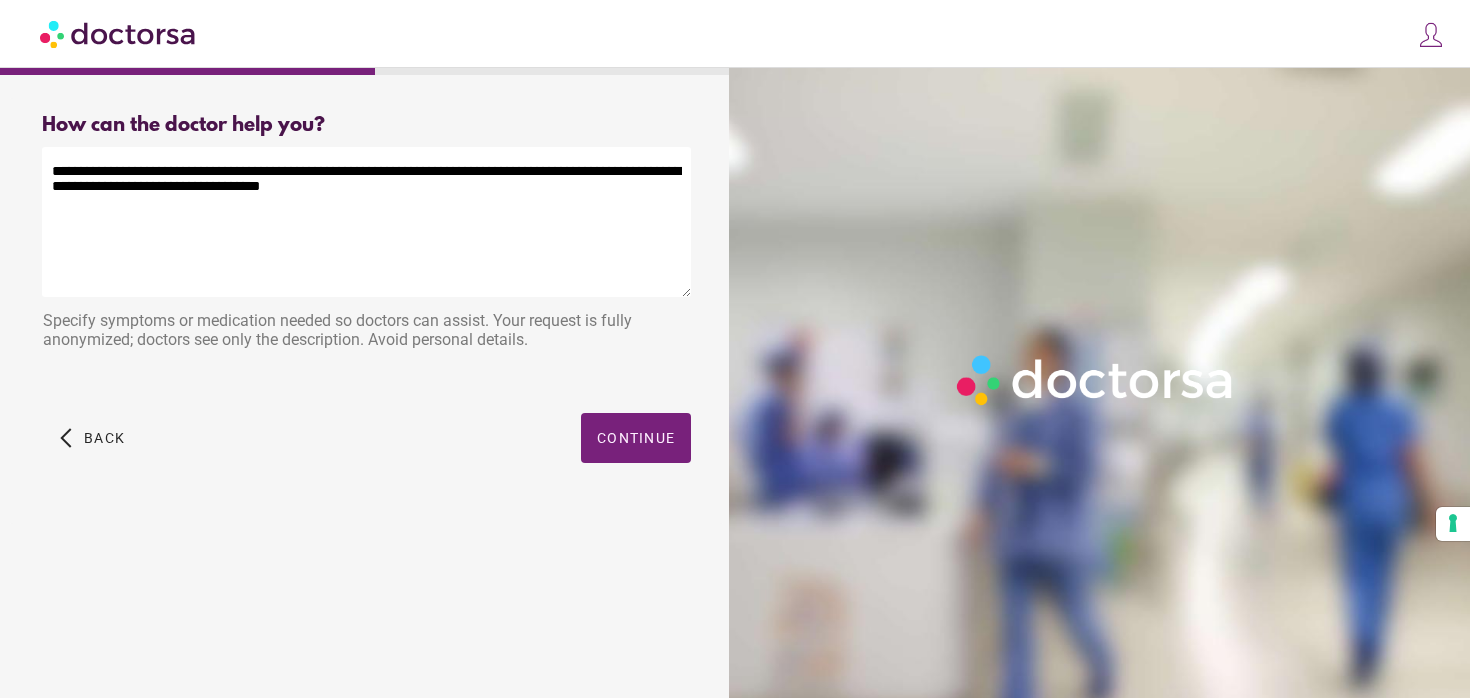 click on "**********" at bounding box center [366, 222] 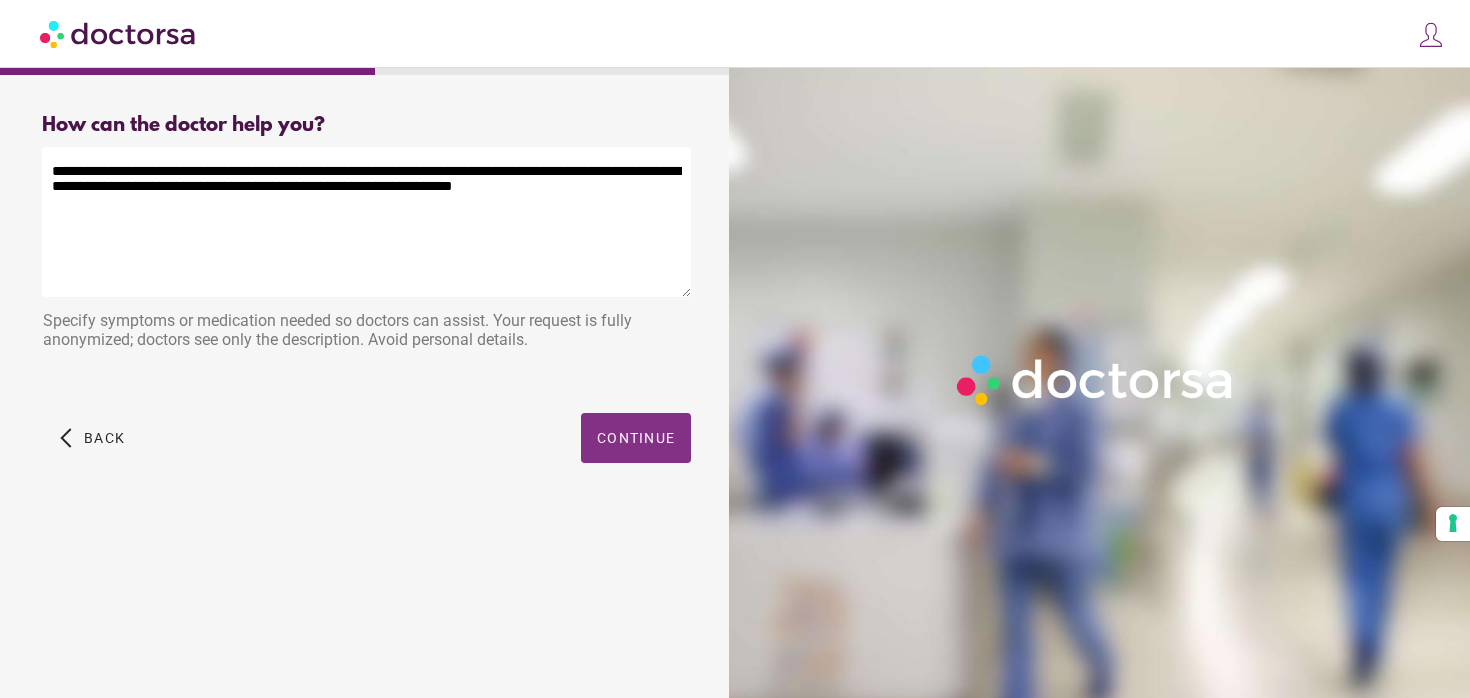 type on "**********" 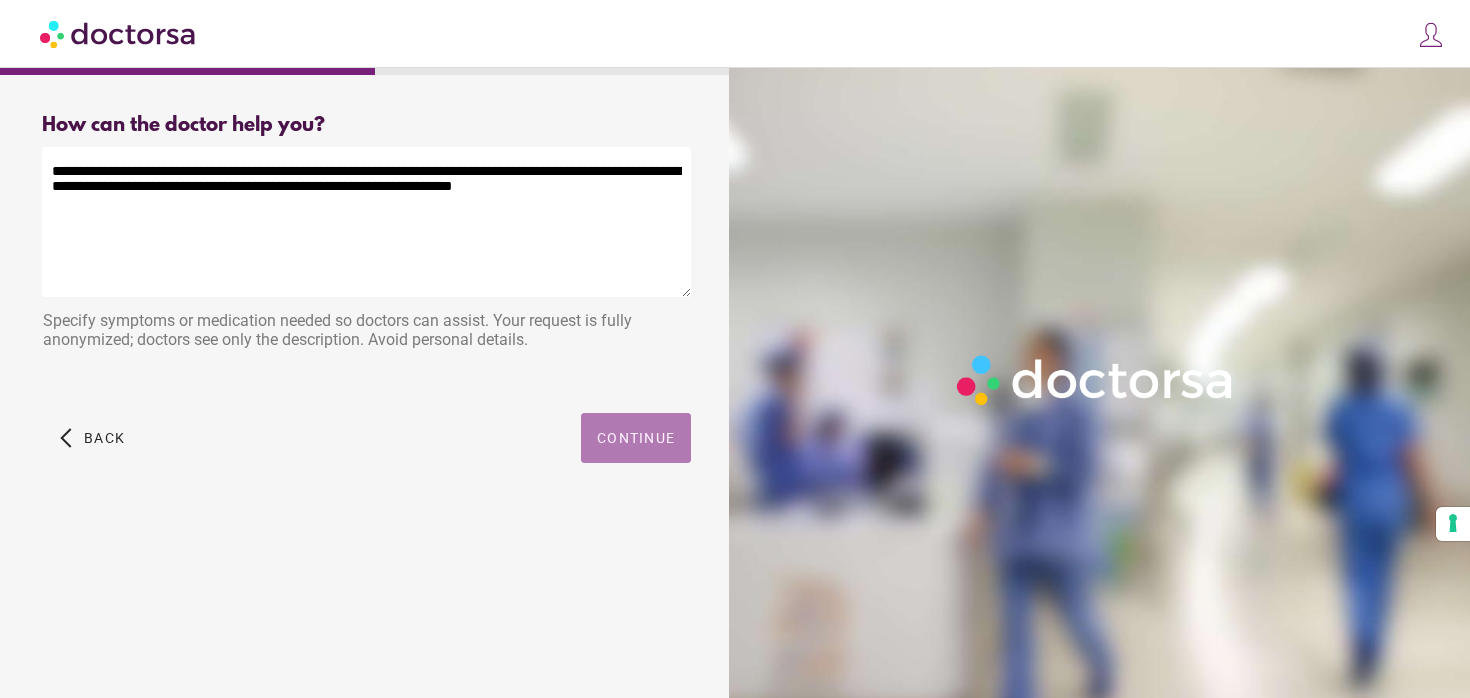 click at bounding box center [636, 438] 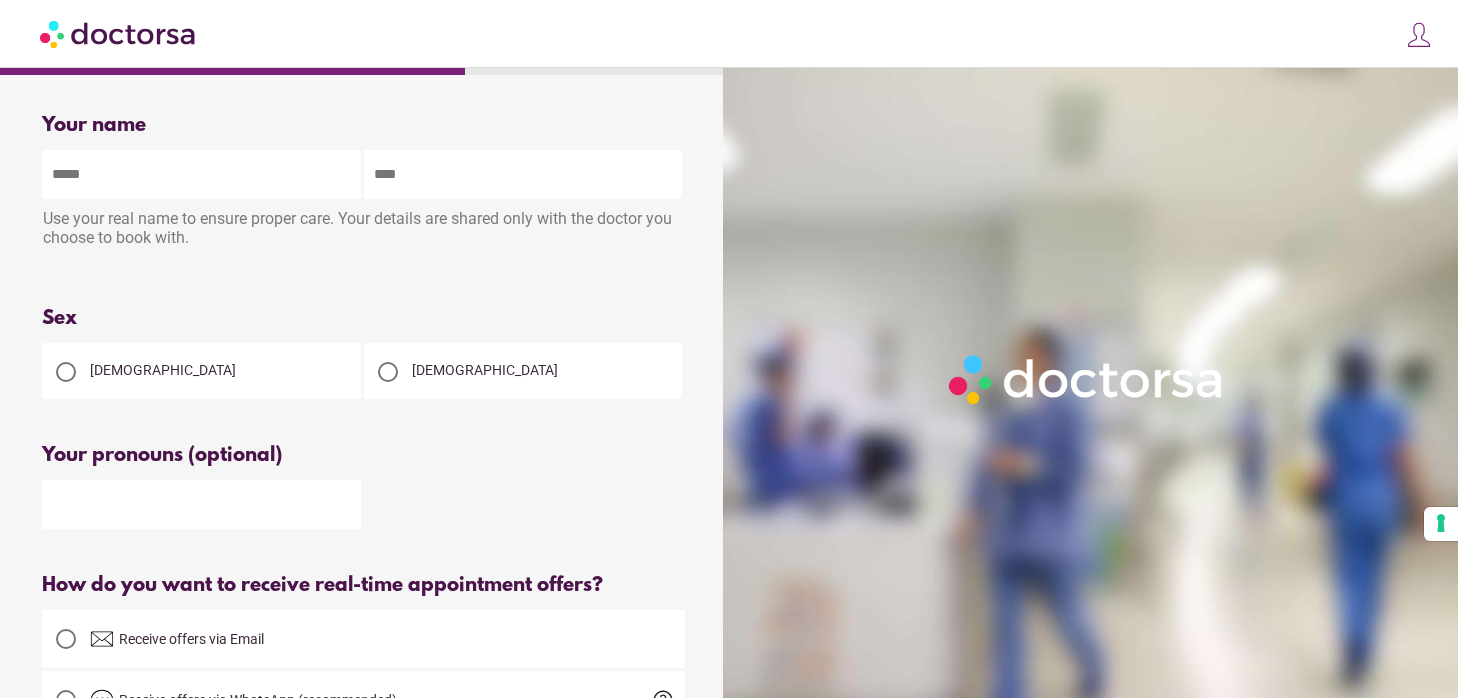 click at bounding box center [201, 174] 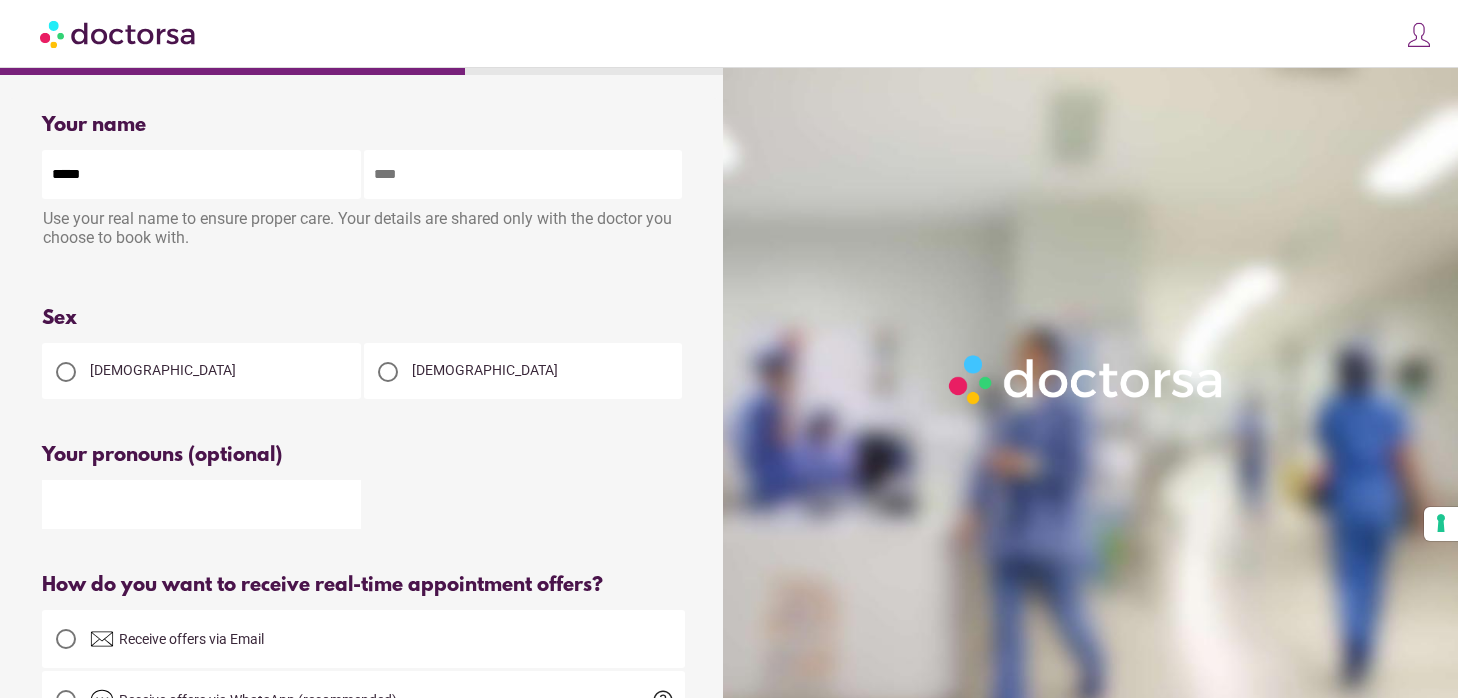 type on "***" 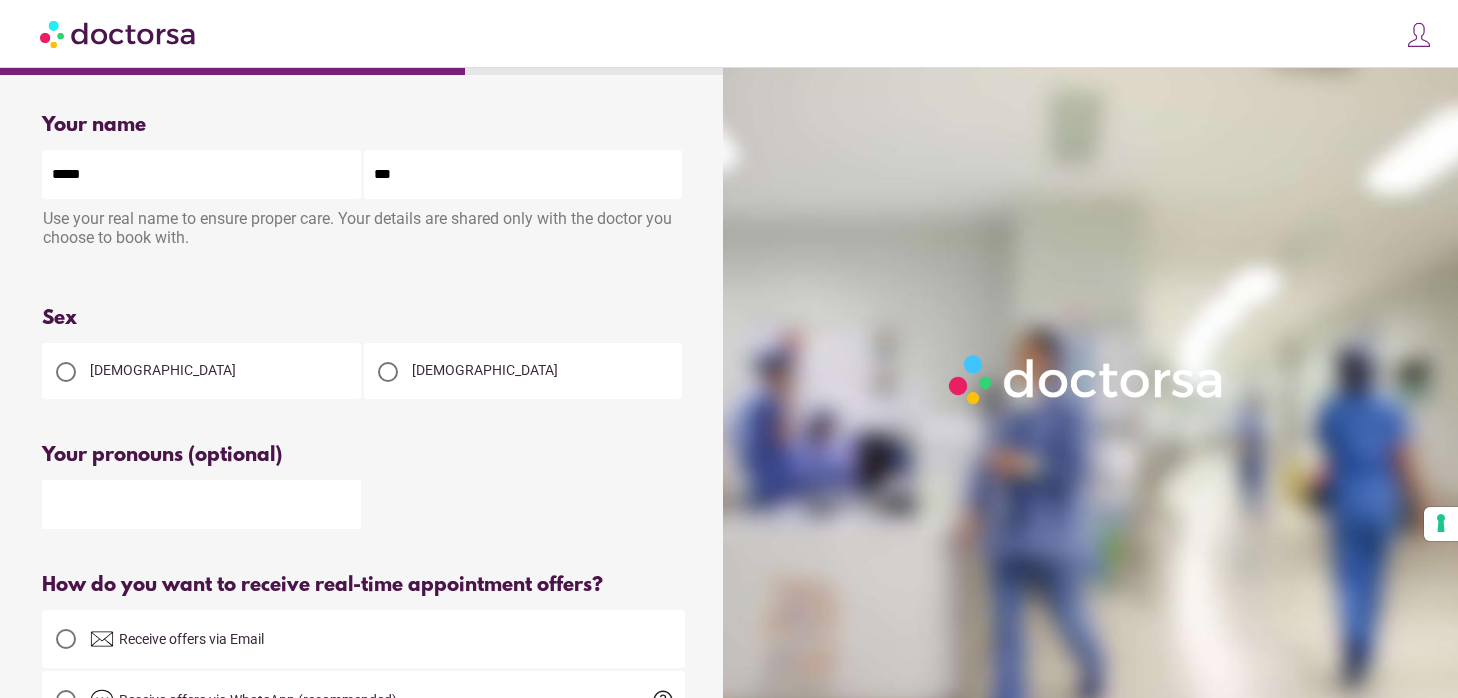 click at bounding box center (66, 372) 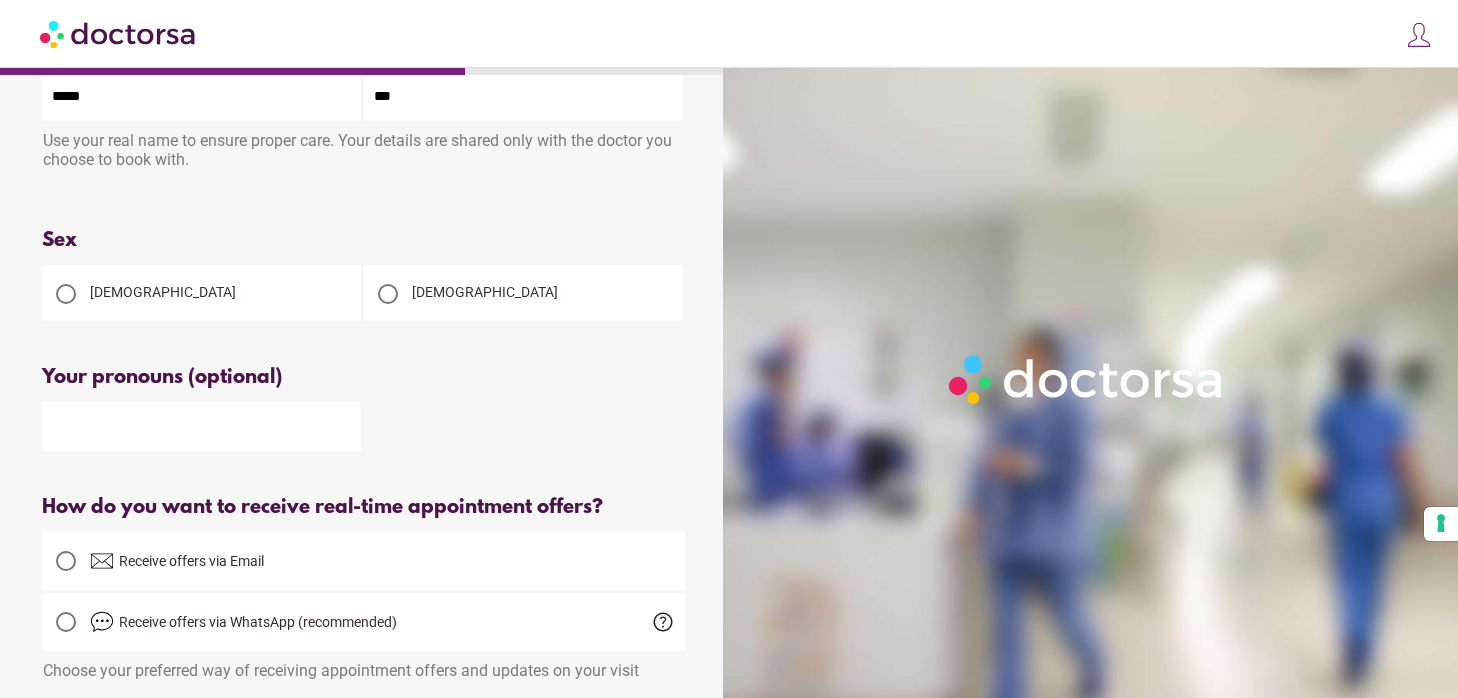 scroll, scrollTop: 0, scrollLeft: 0, axis: both 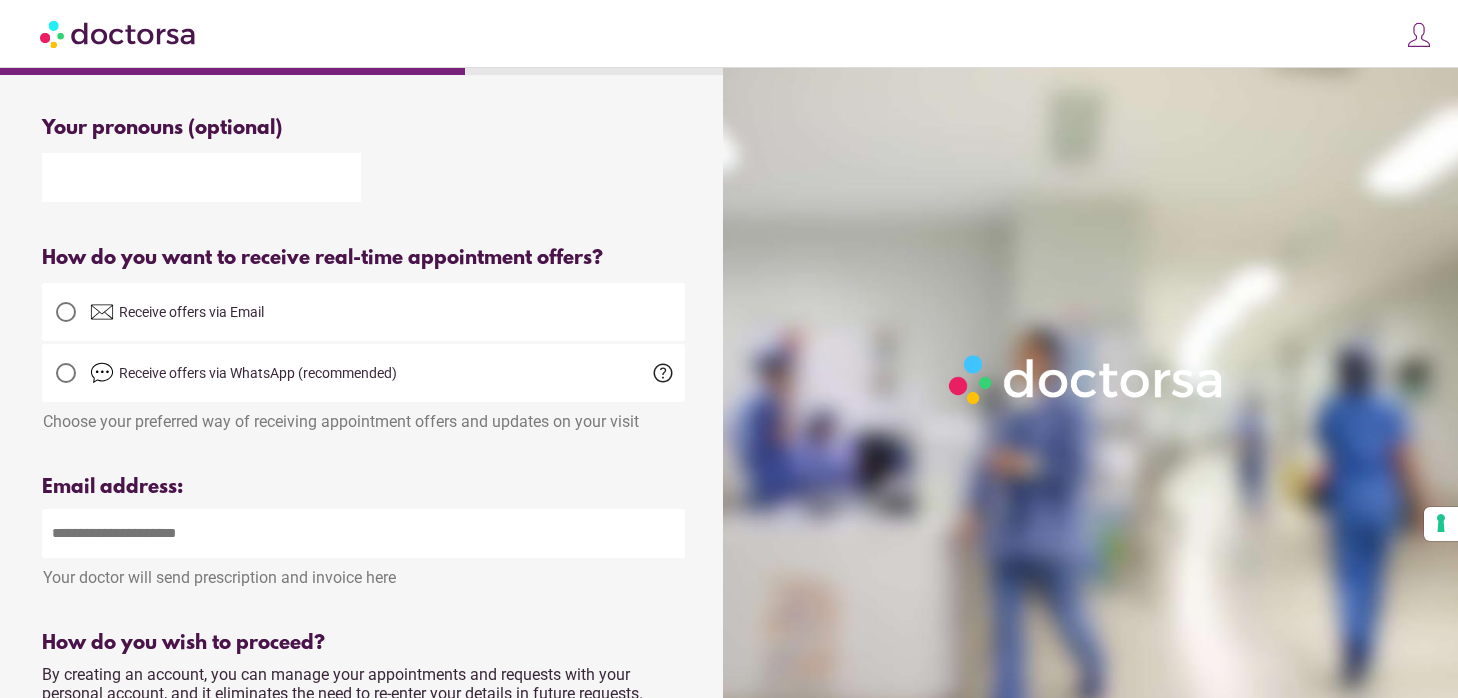 click at bounding box center [66, 312] 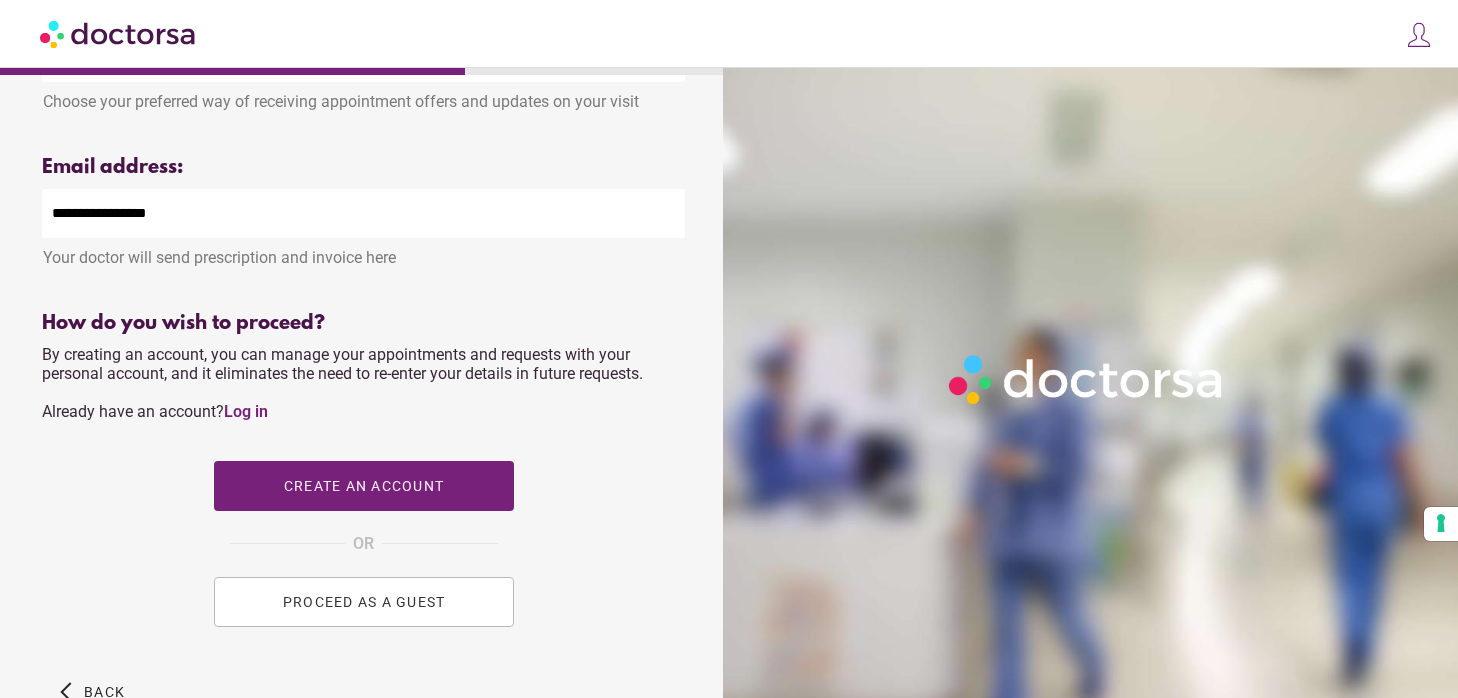 scroll, scrollTop: 650, scrollLeft: 0, axis: vertical 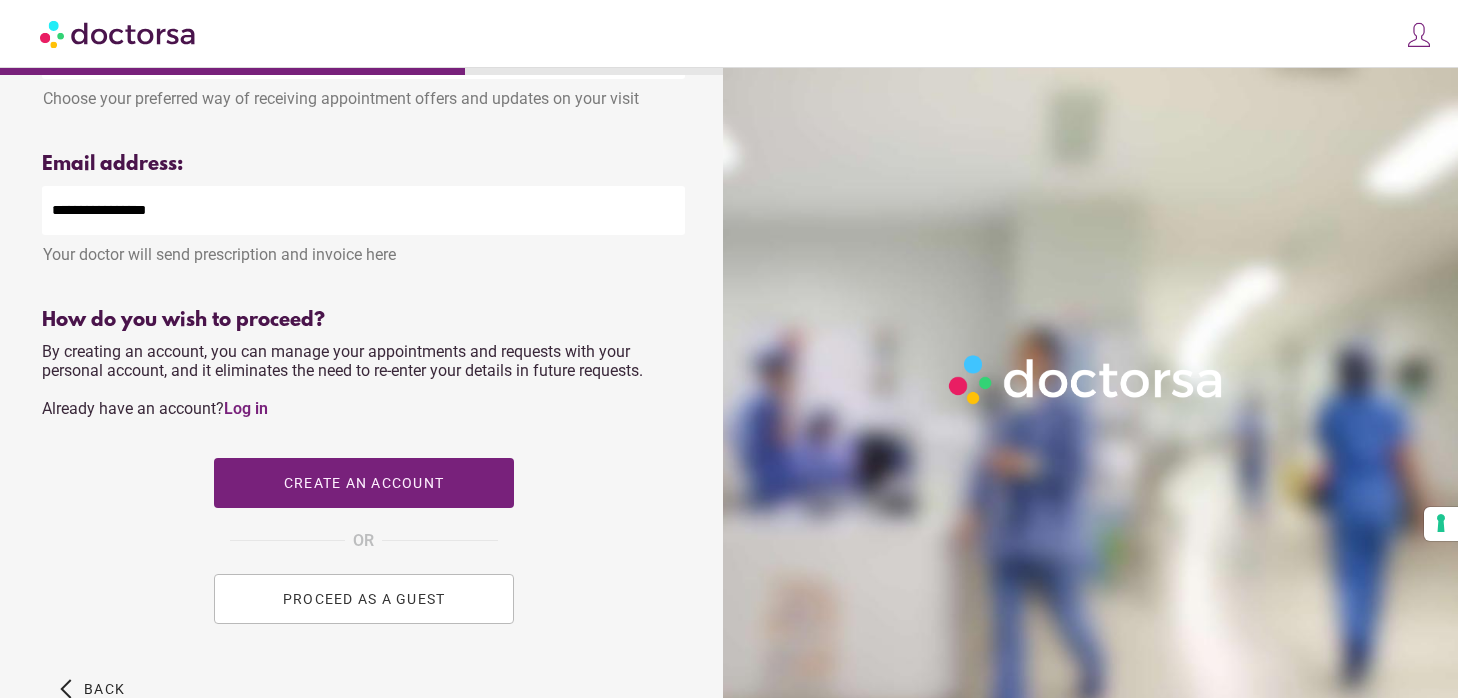 click on "PROCEED AS A GUEST" at bounding box center [363, 599] 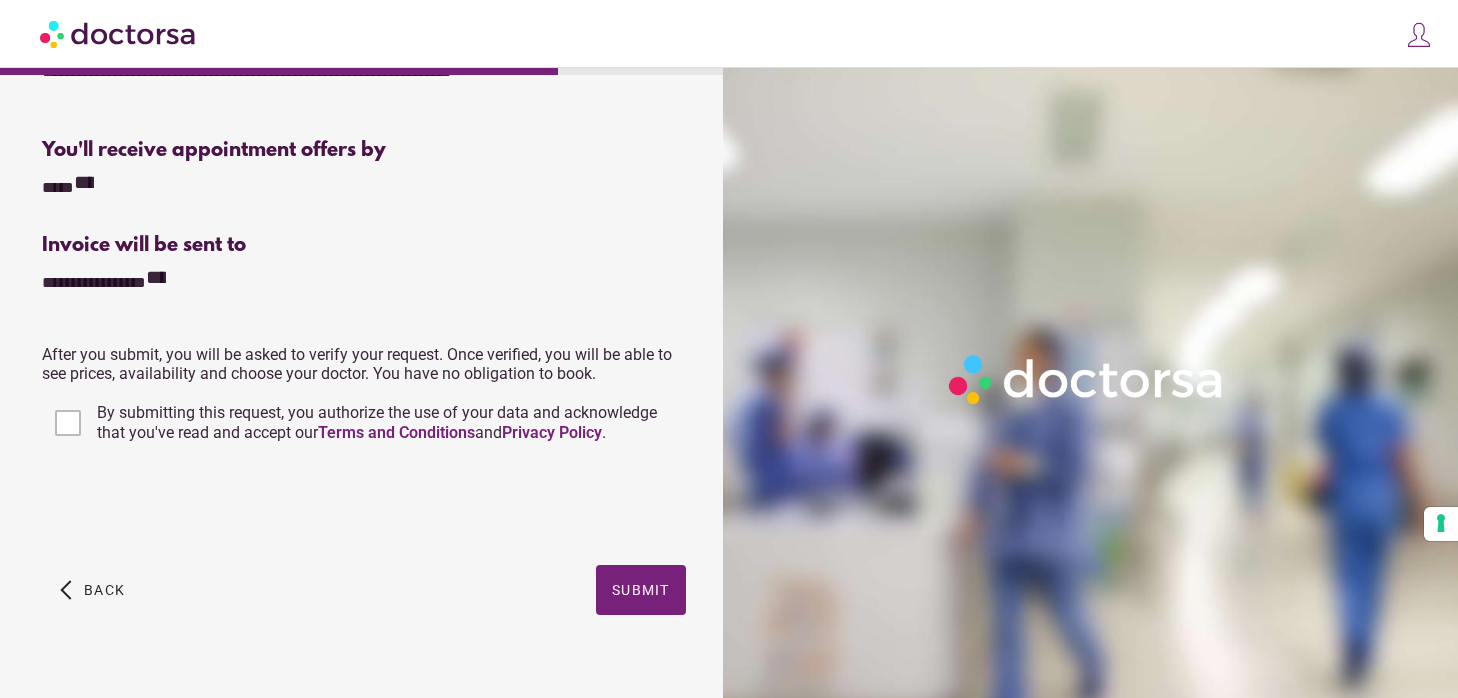 scroll, scrollTop: 479, scrollLeft: 0, axis: vertical 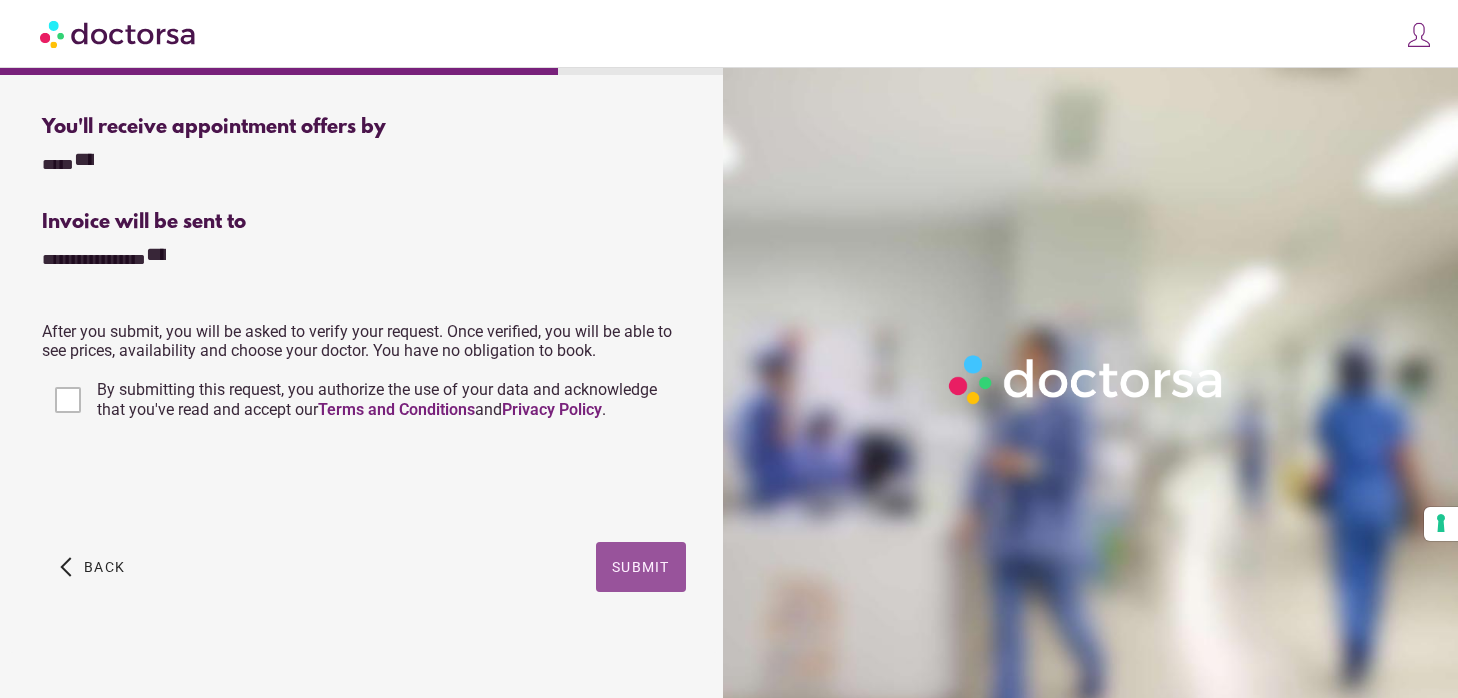 click on "Submit" at bounding box center [641, 567] 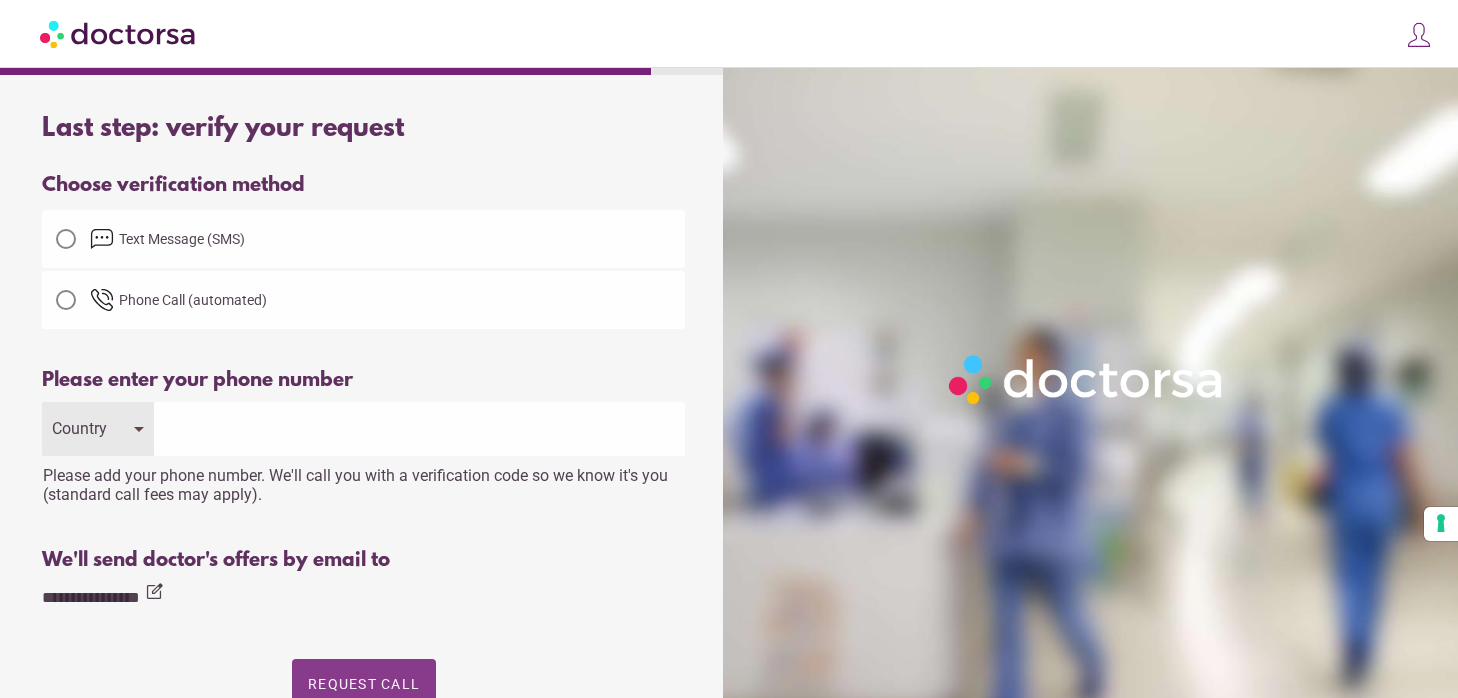 scroll, scrollTop: 0, scrollLeft: 0, axis: both 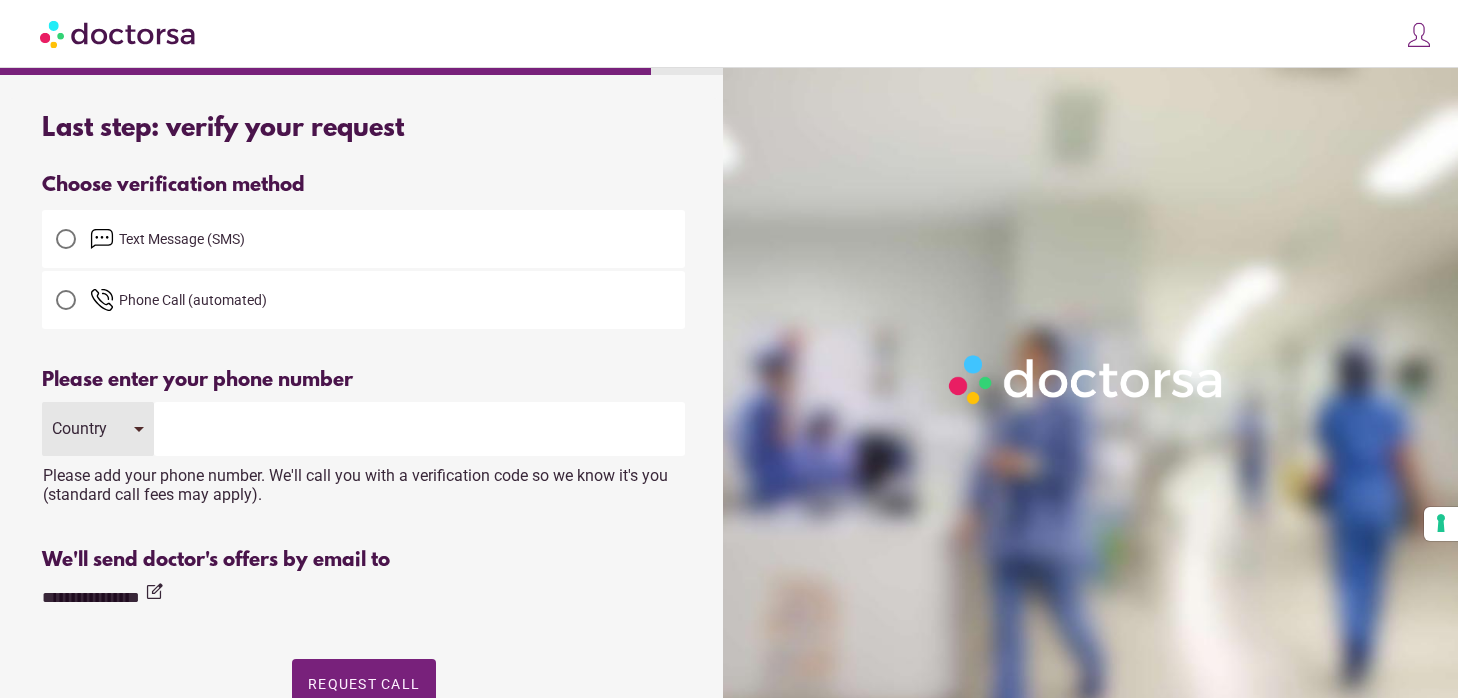 click at bounding box center (66, 239) 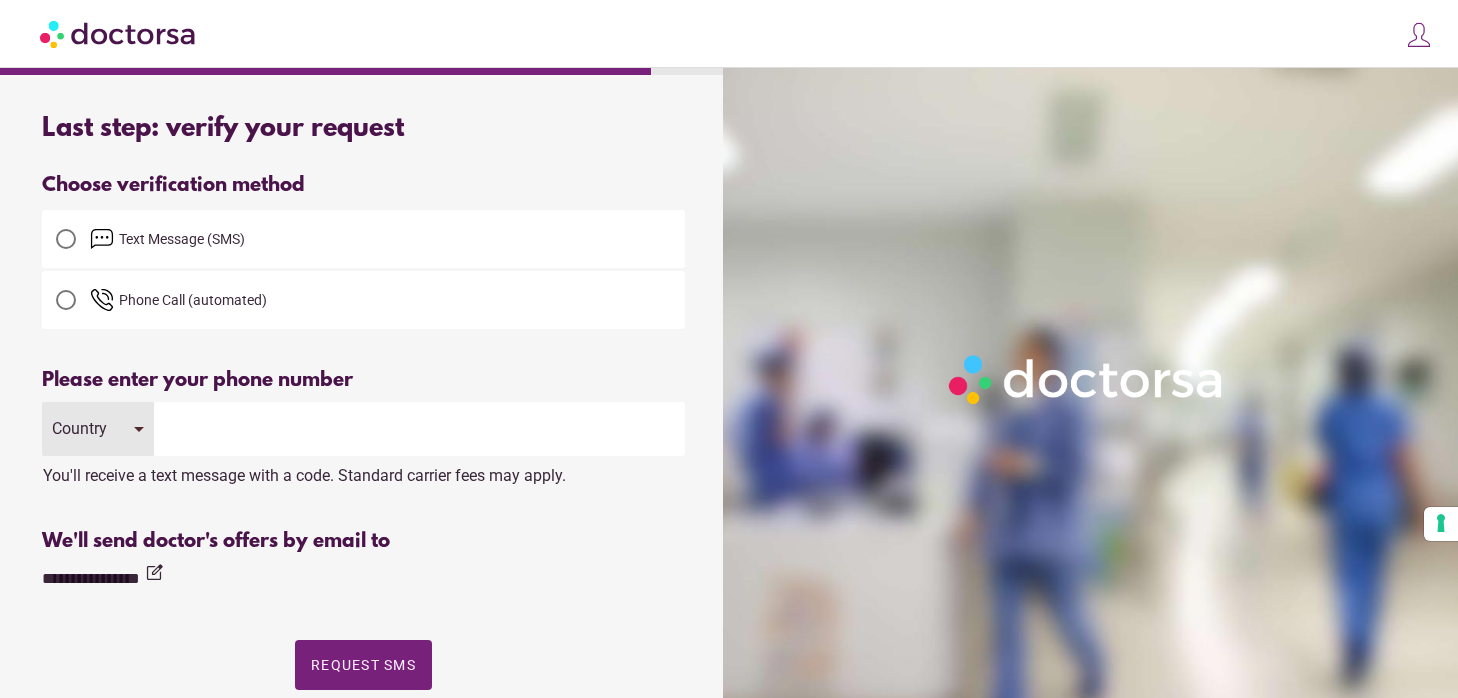 click on "Country" at bounding box center [98, 429] 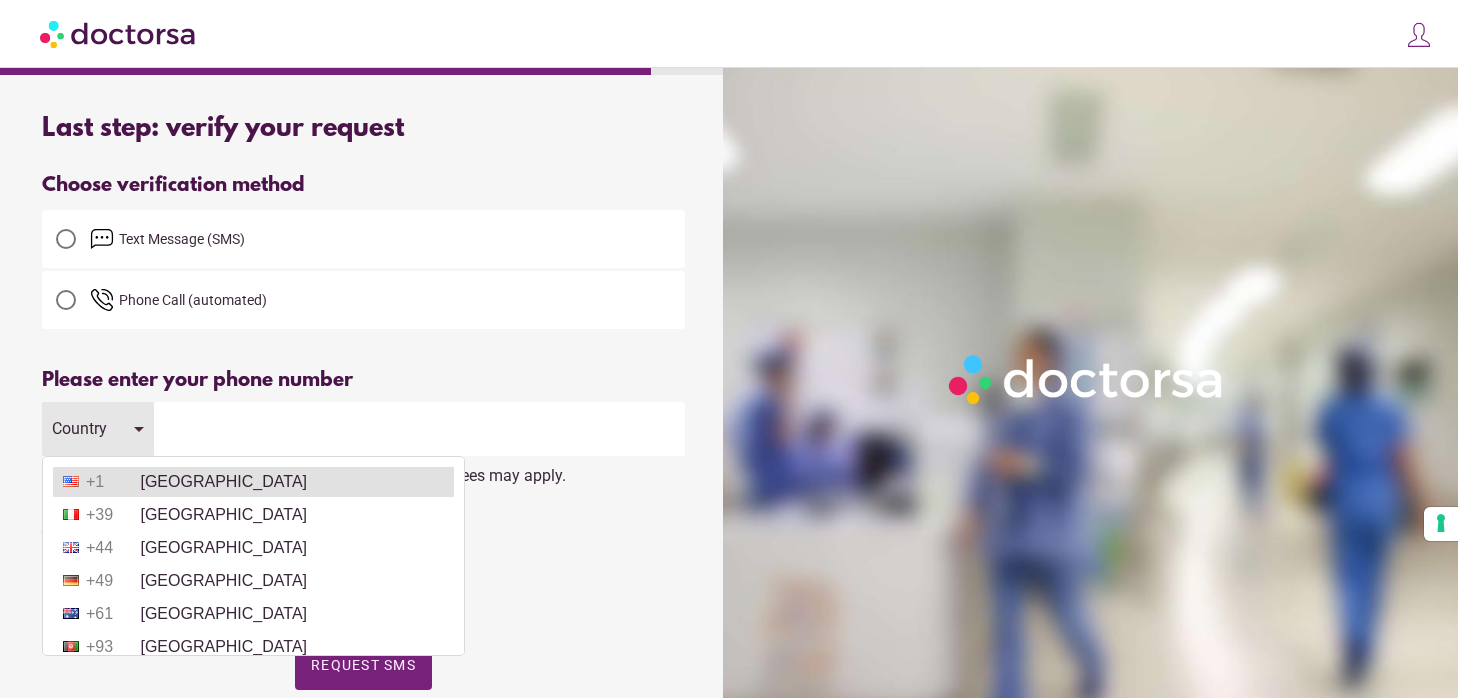 click on "+1   United States" at bounding box center [253, 482] 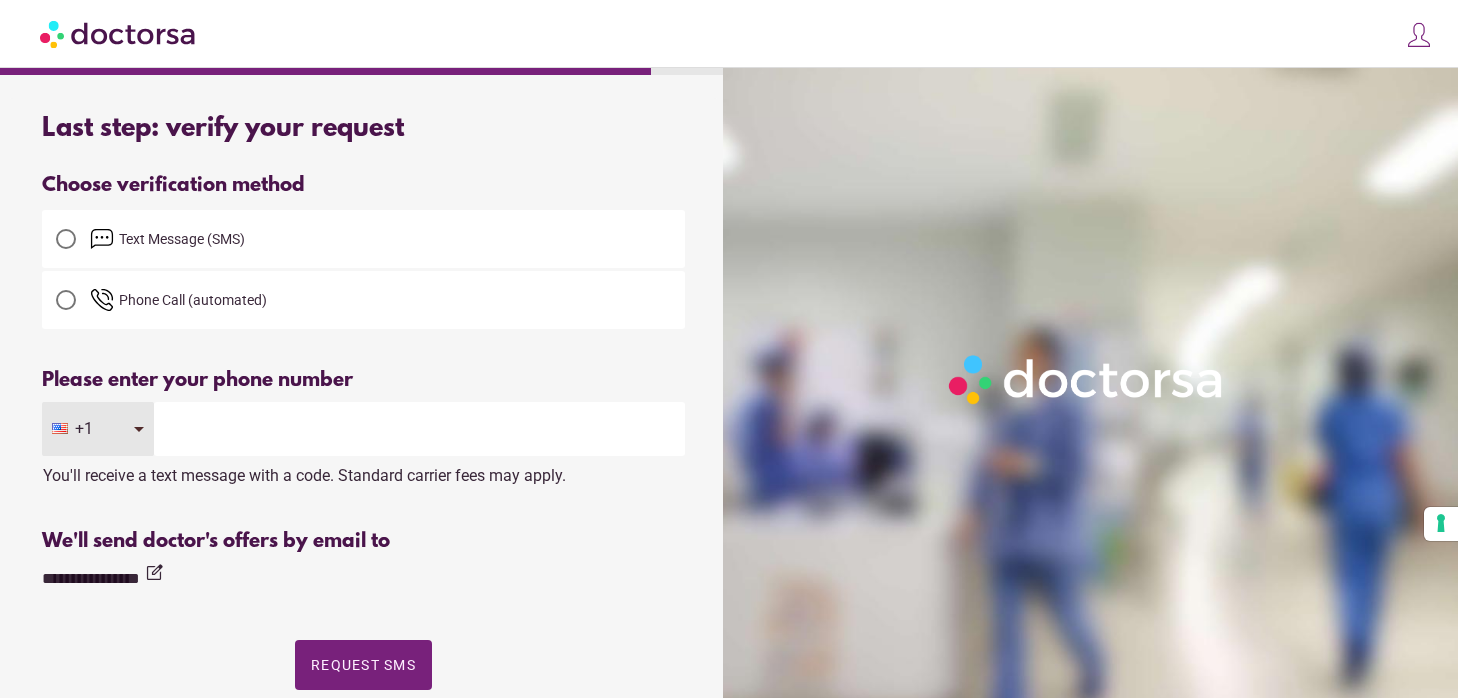 click at bounding box center [419, 429] 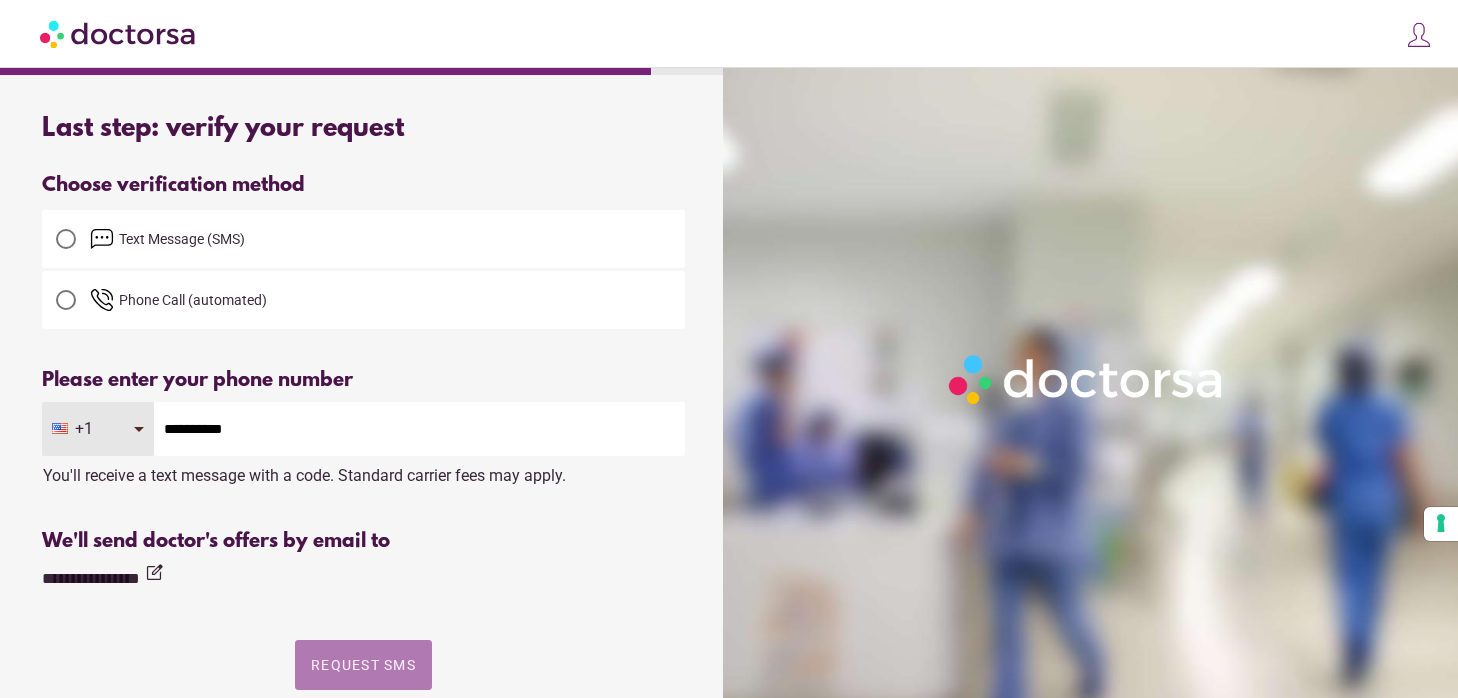 click on "Request SMS" at bounding box center (363, 665) 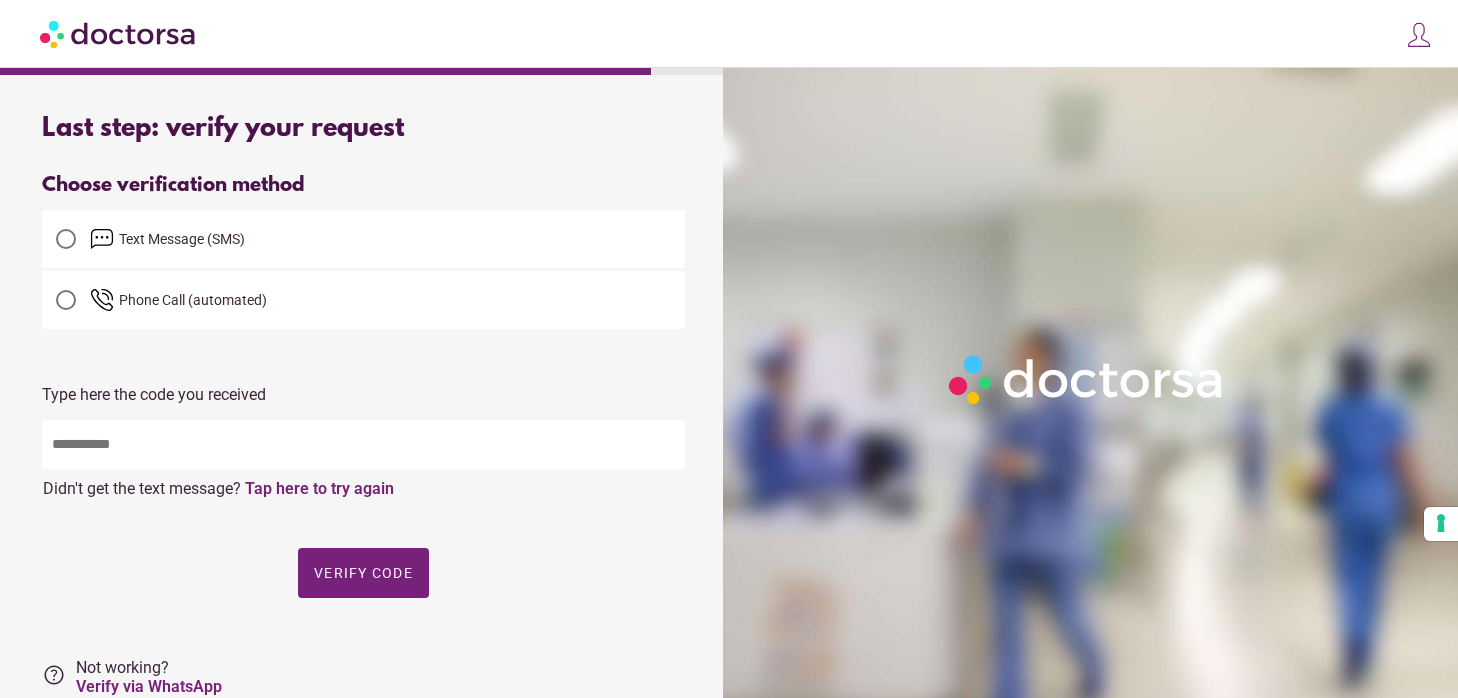 click at bounding box center [363, 444] 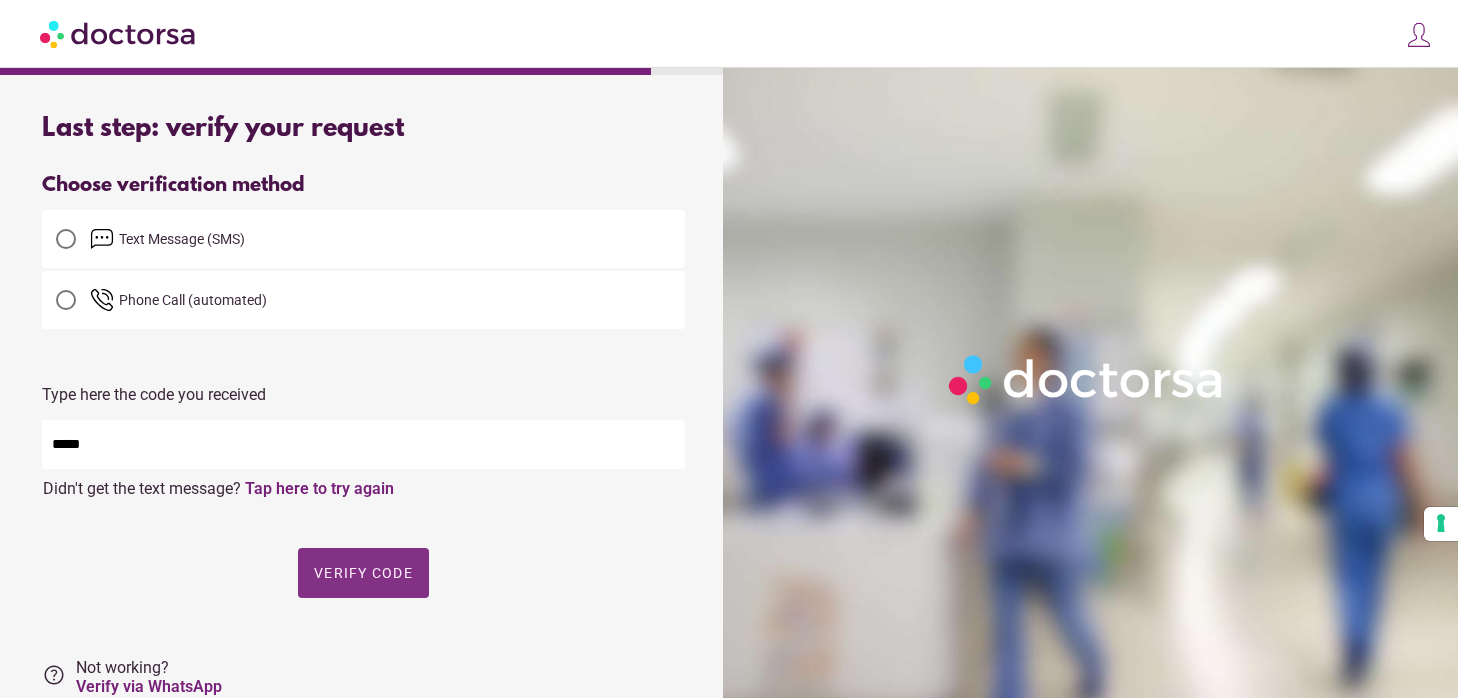 type on "*****" 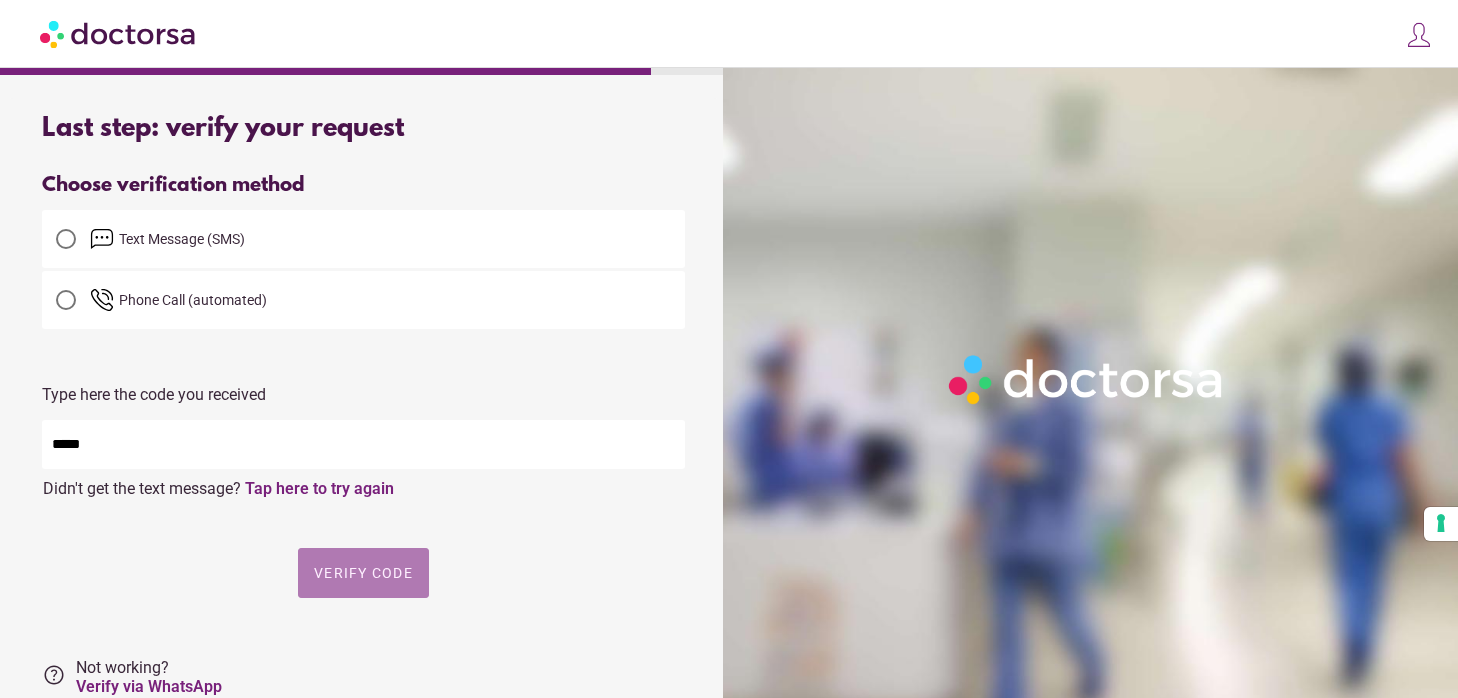 click on "Verify code" at bounding box center (363, 573) 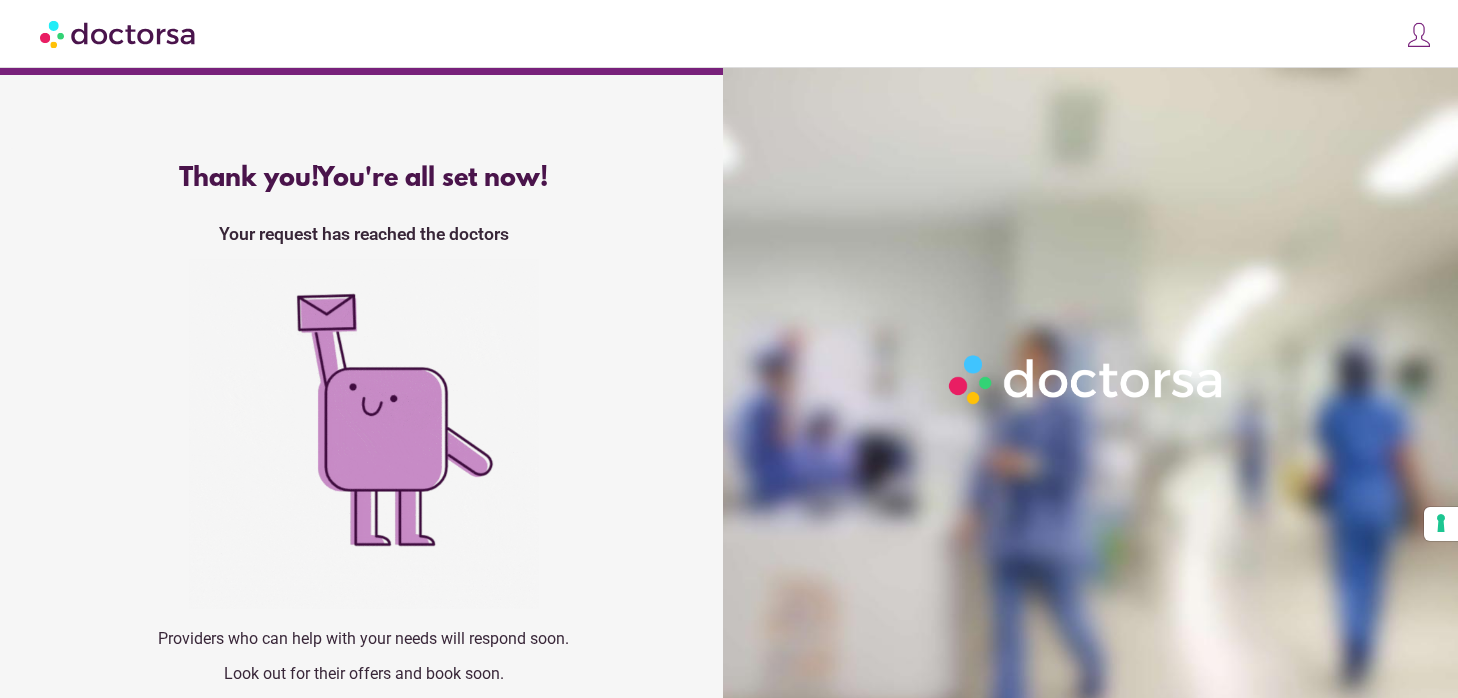 scroll, scrollTop: 17, scrollLeft: 0, axis: vertical 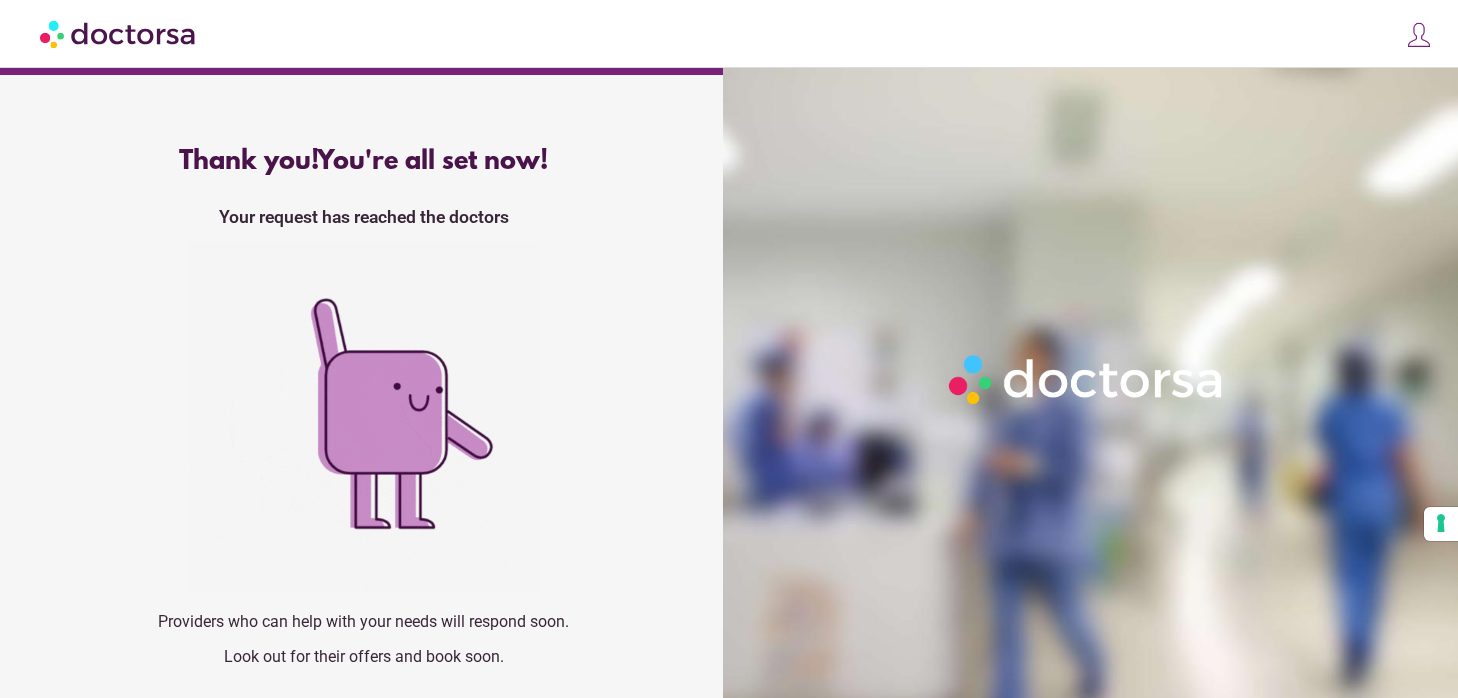 click at bounding box center (1419, 35) 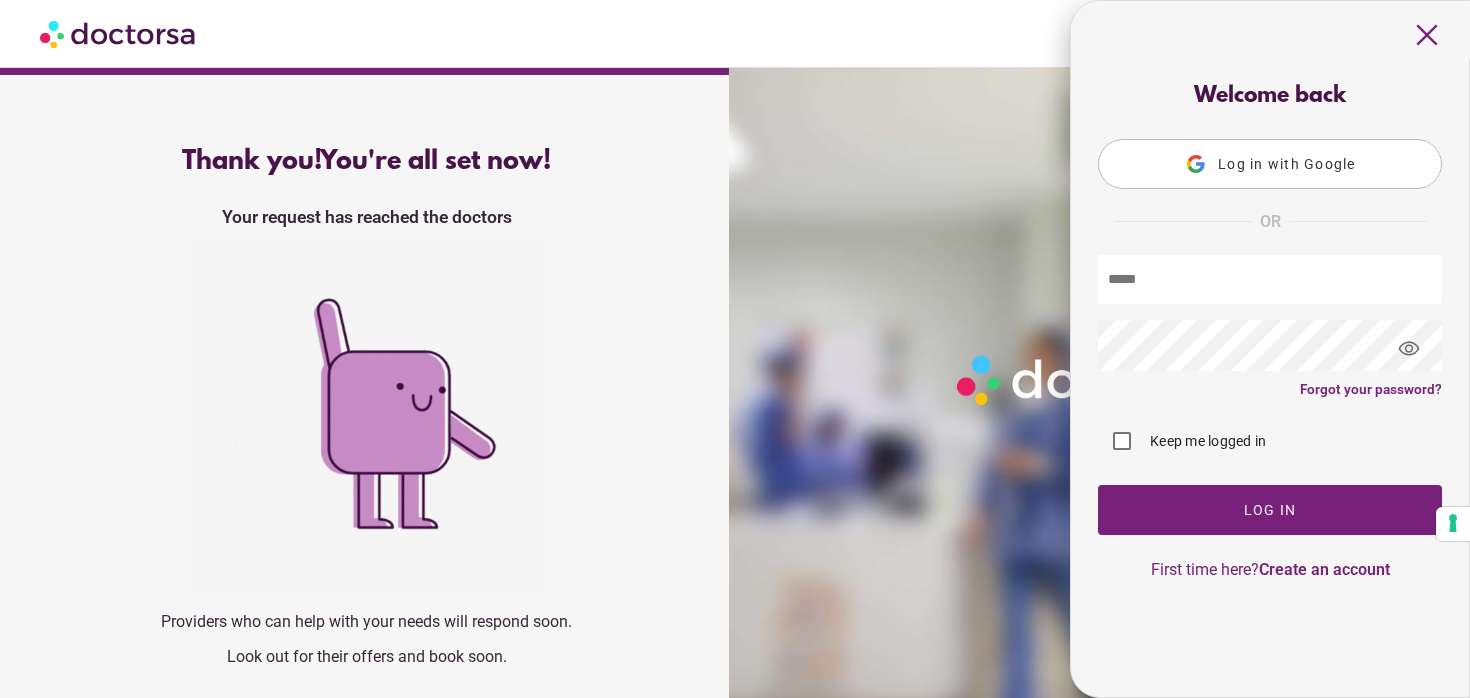 click at bounding box center (366, 419) 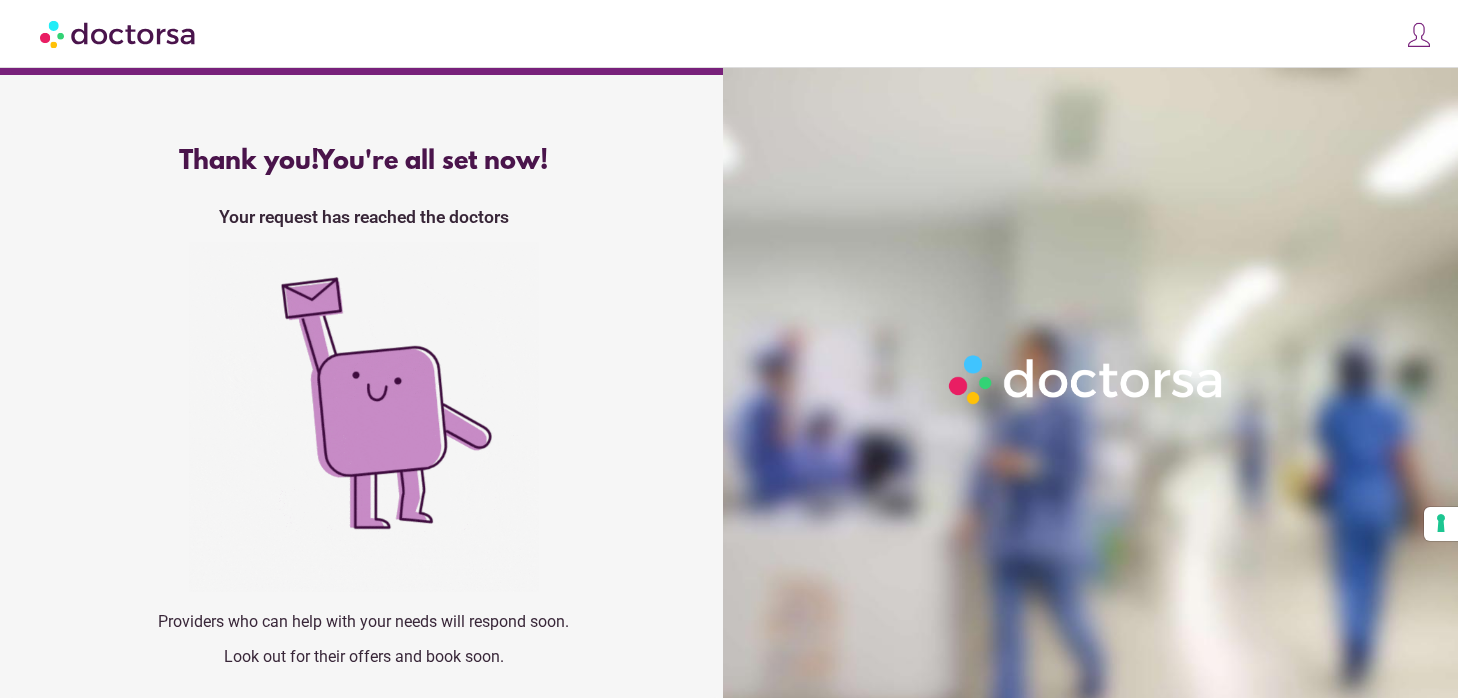 click at bounding box center [119, 33] 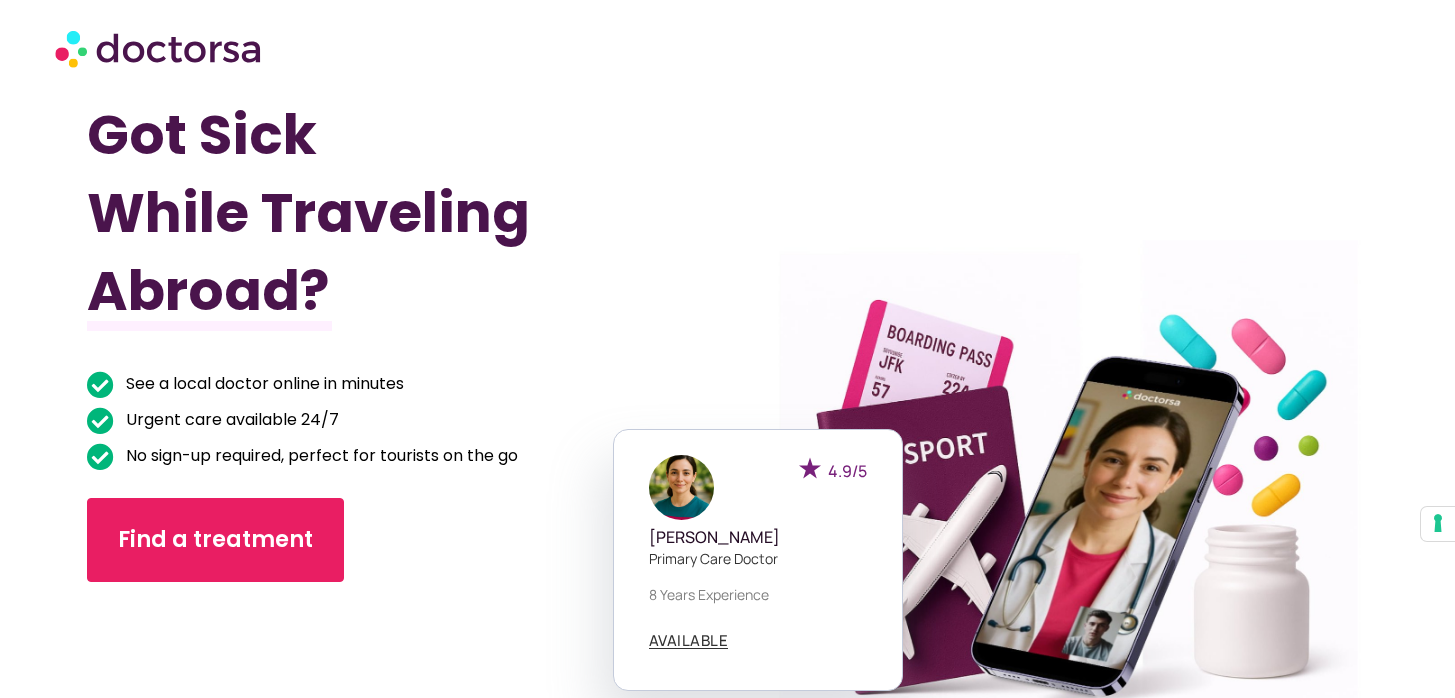 scroll, scrollTop: 0, scrollLeft: 0, axis: both 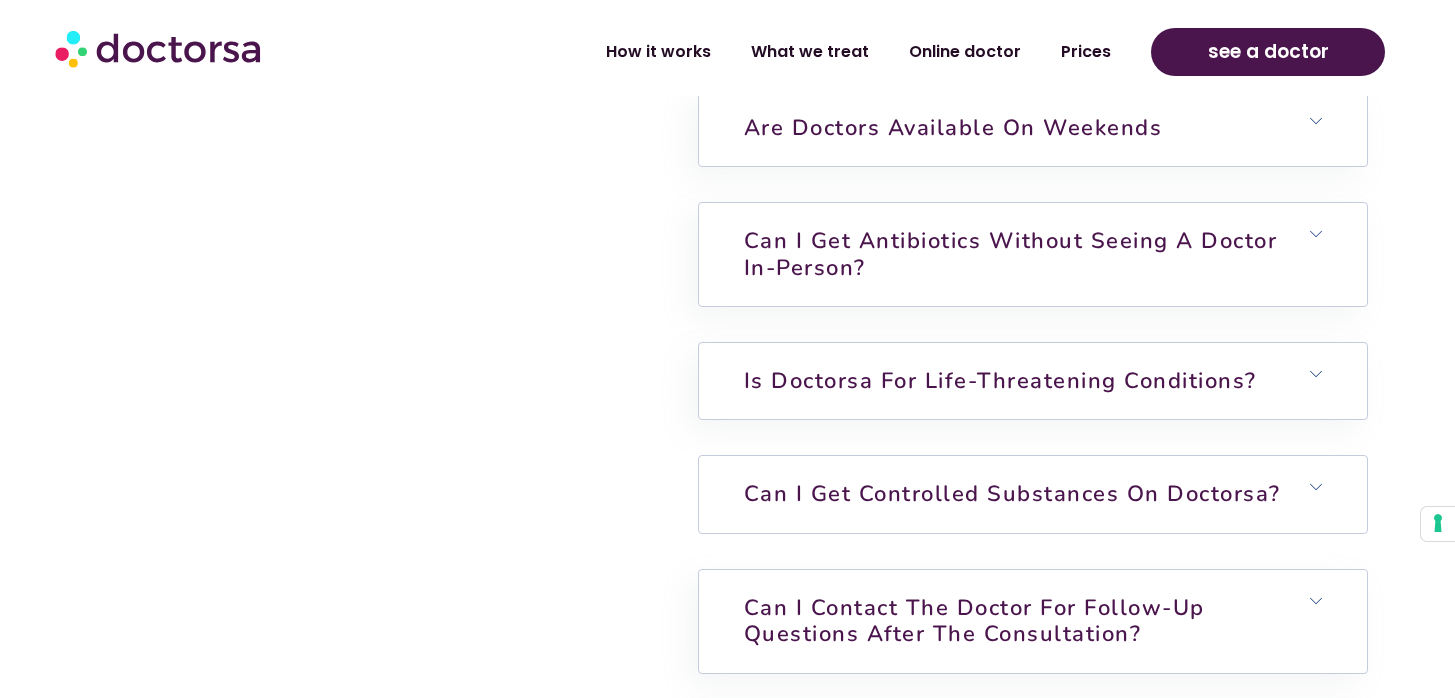 click on "Can I get controlled substances on Doctorsa?" at bounding box center (1012, 494) 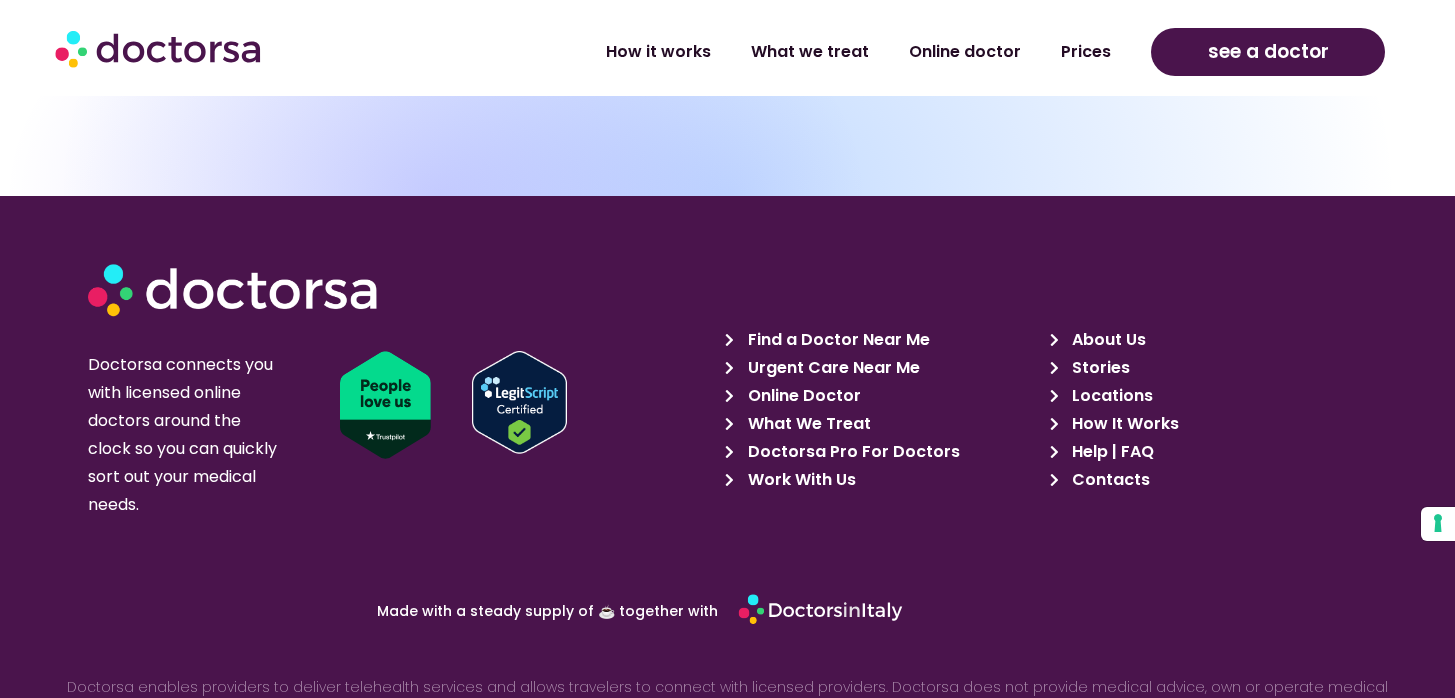 scroll, scrollTop: 6978, scrollLeft: 0, axis: vertical 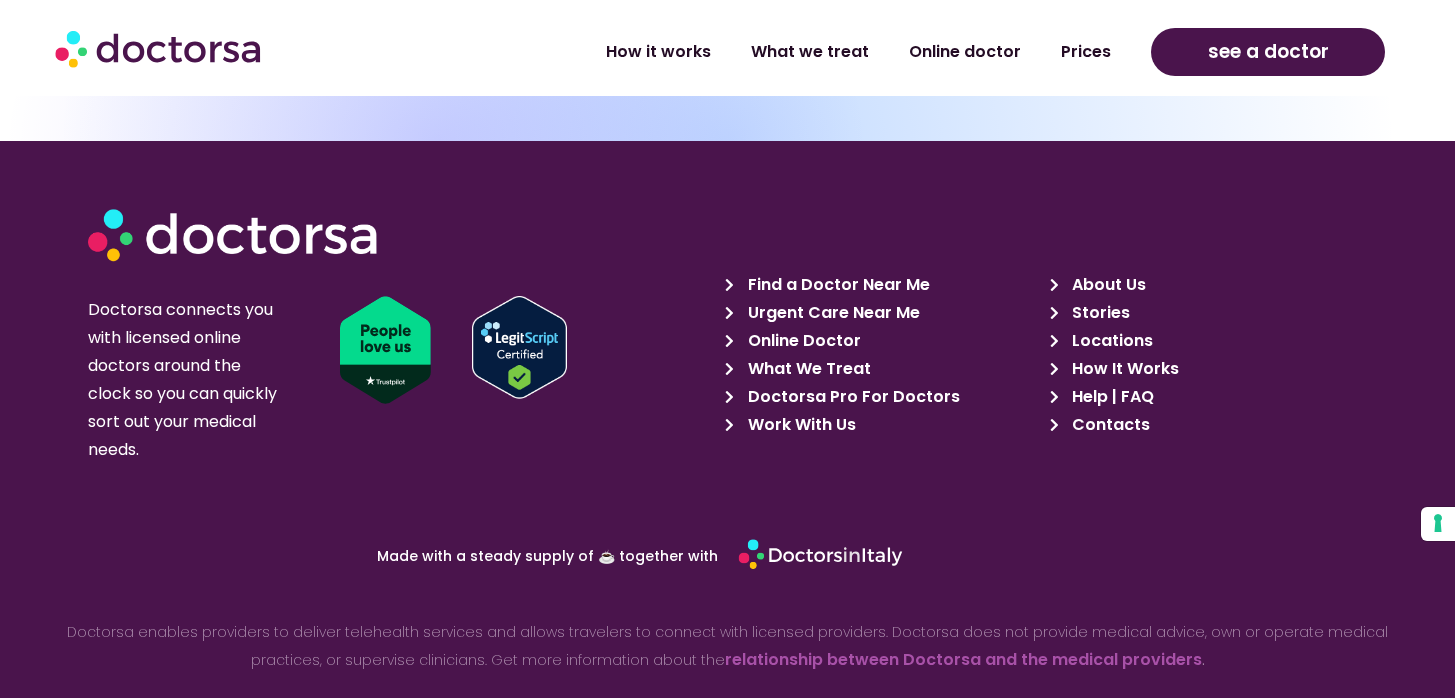 click on "Find a Doctor Near Me" at bounding box center [836, 285] 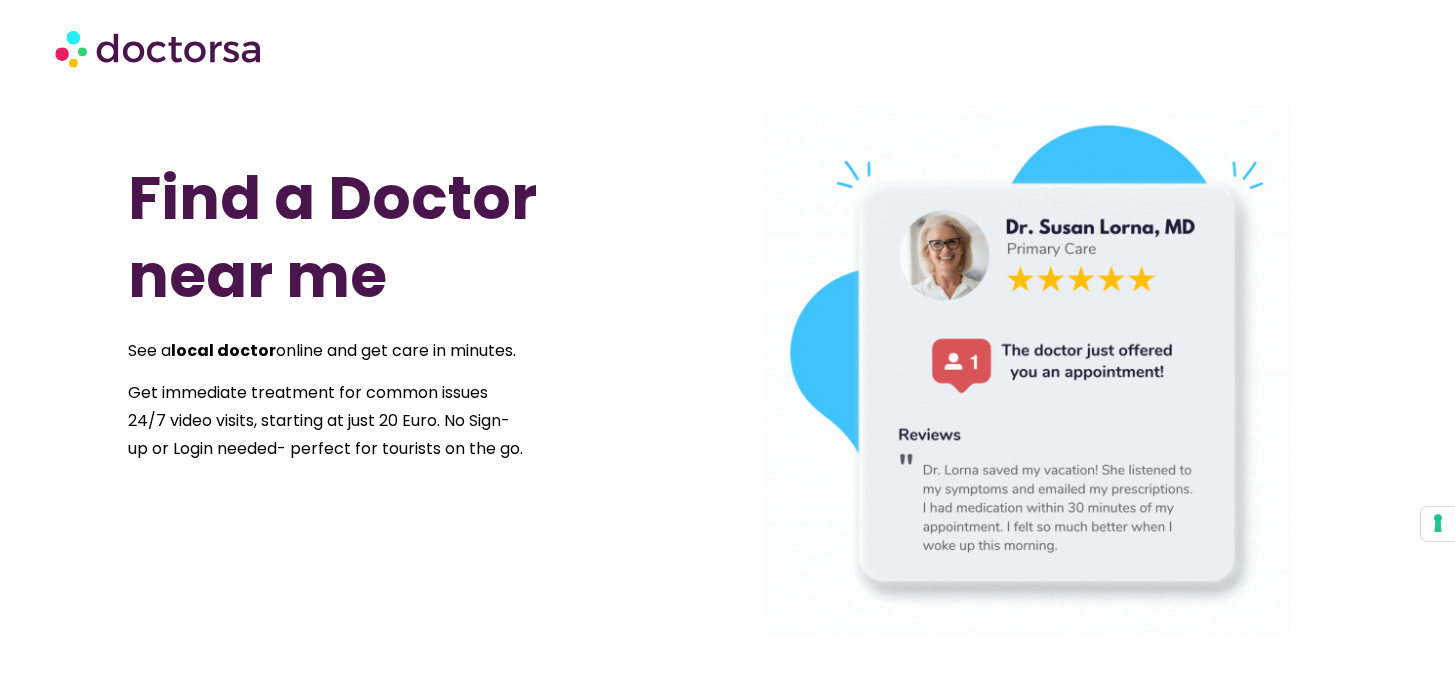 scroll, scrollTop: 0, scrollLeft: 0, axis: both 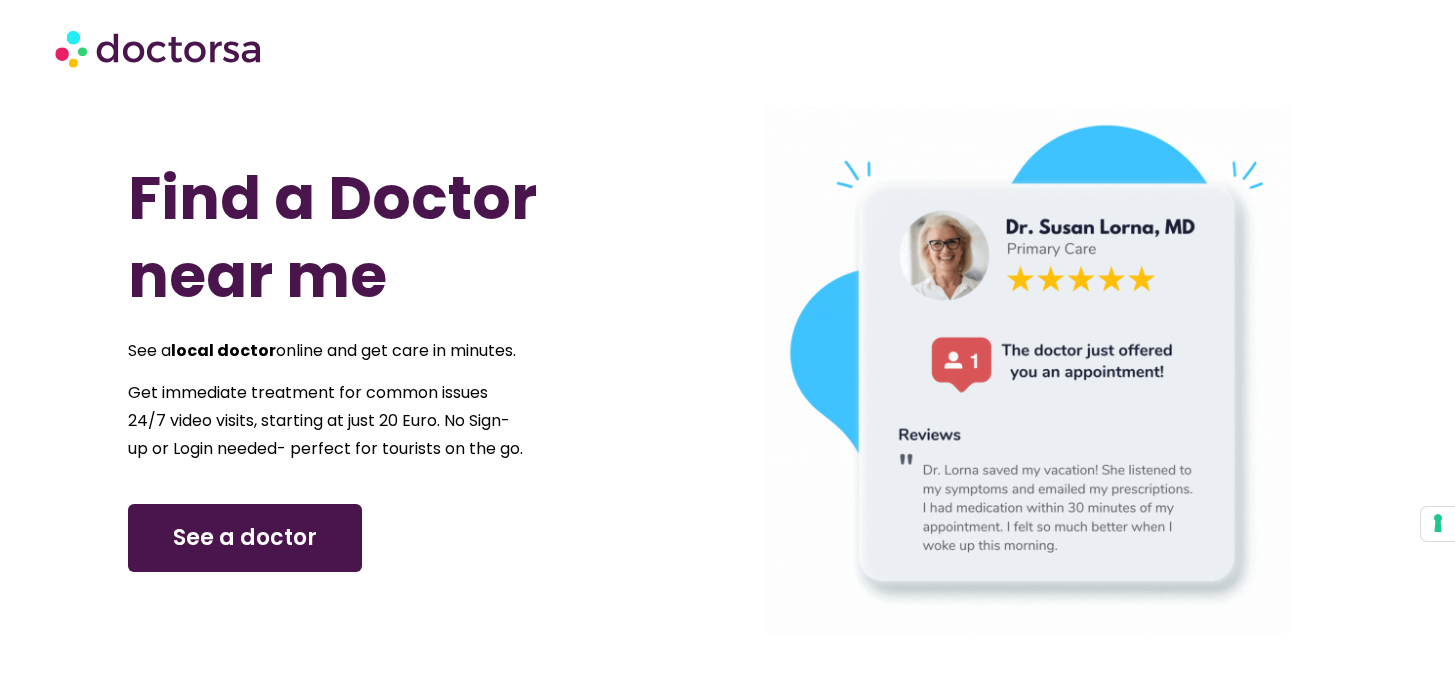 click on "See a doctor" at bounding box center (245, 538) 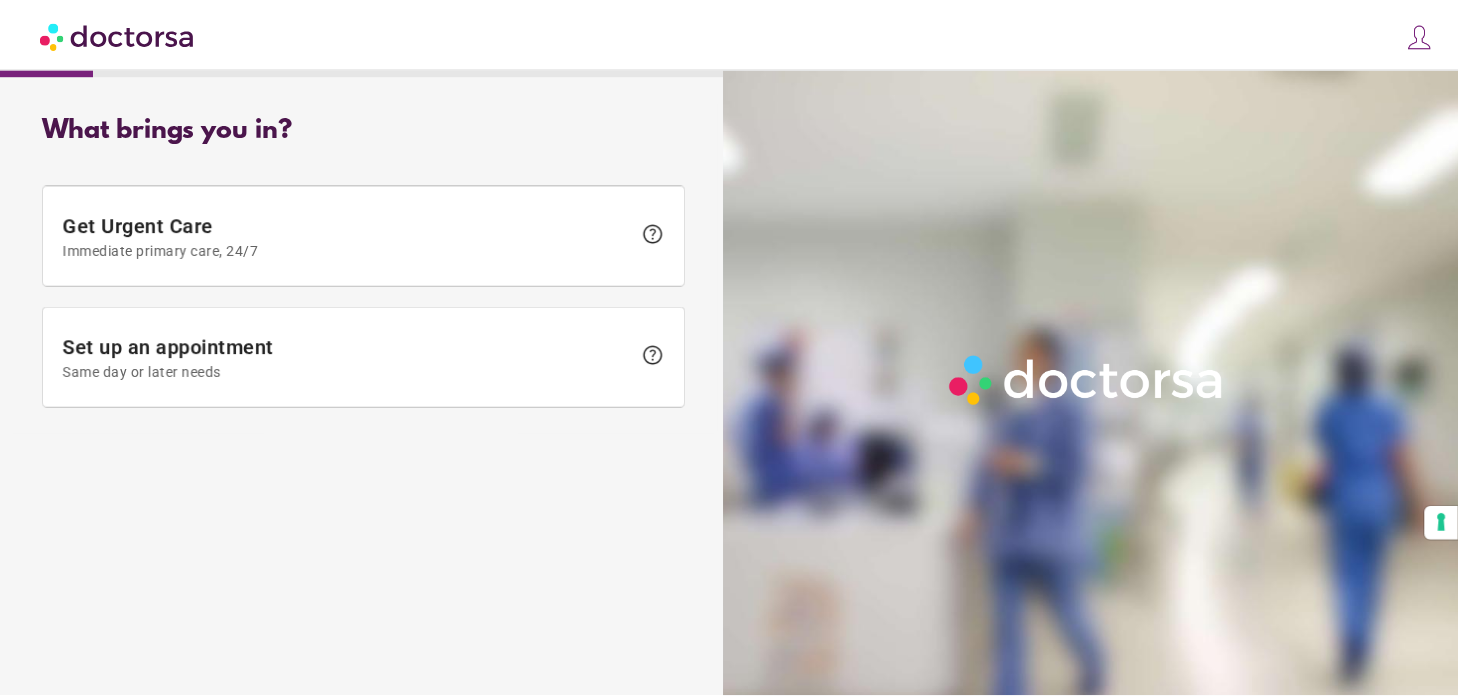 scroll, scrollTop: 0, scrollLeft: 0, axis: both 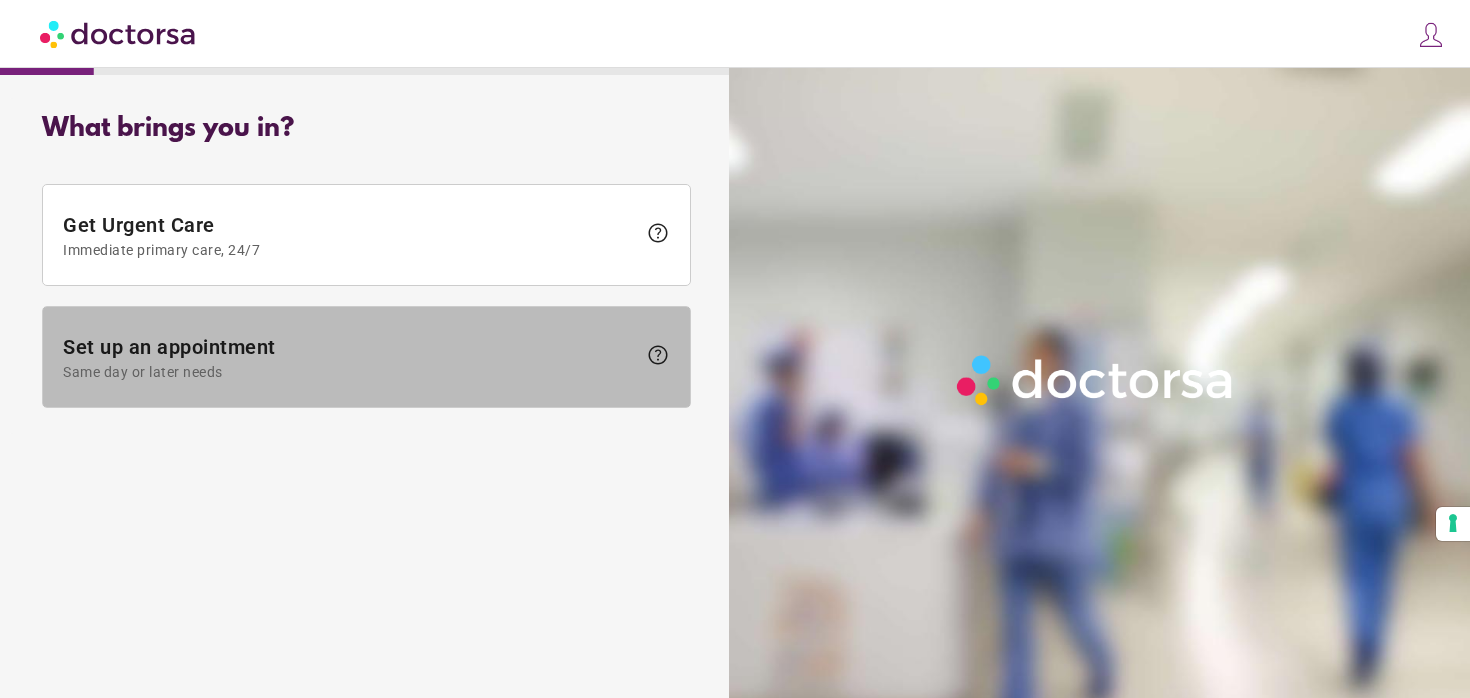 click on "help" at bounding box center (658, 355) 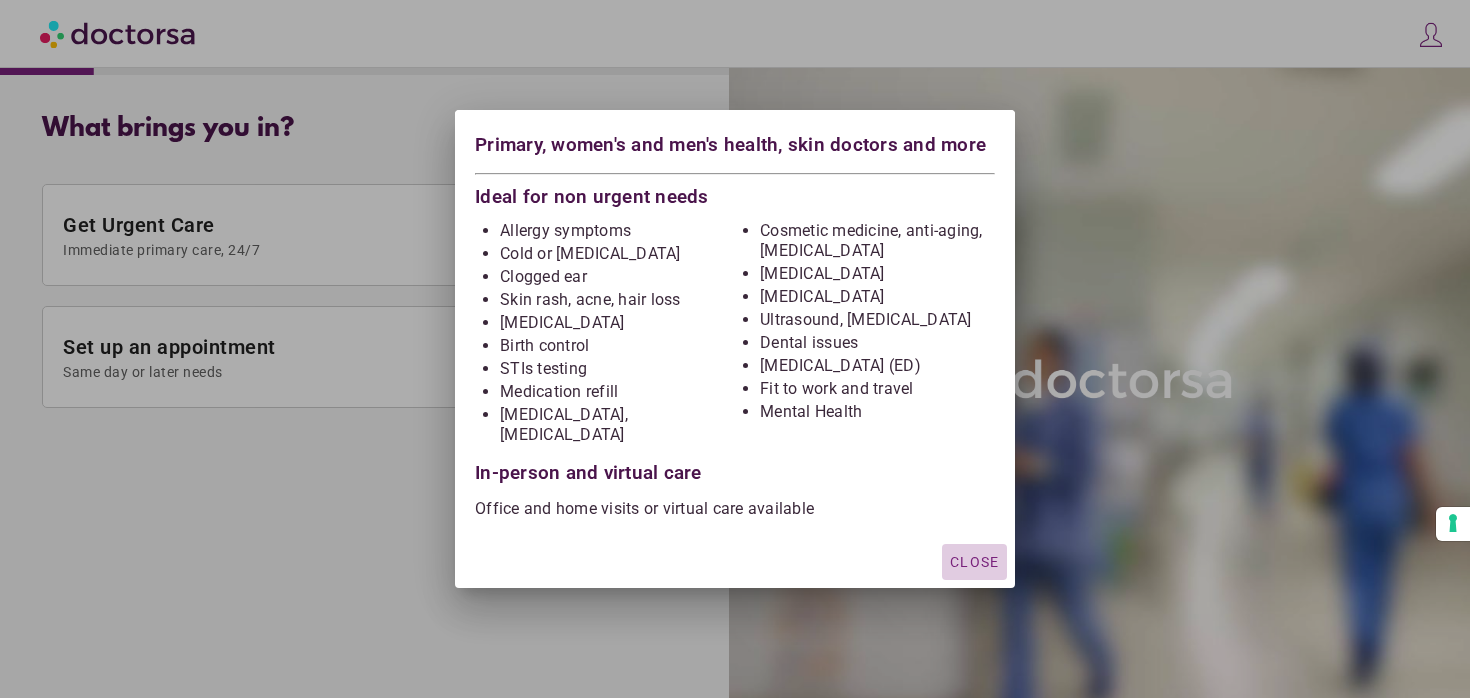 click on "Close" at bounding box center (974, 562) 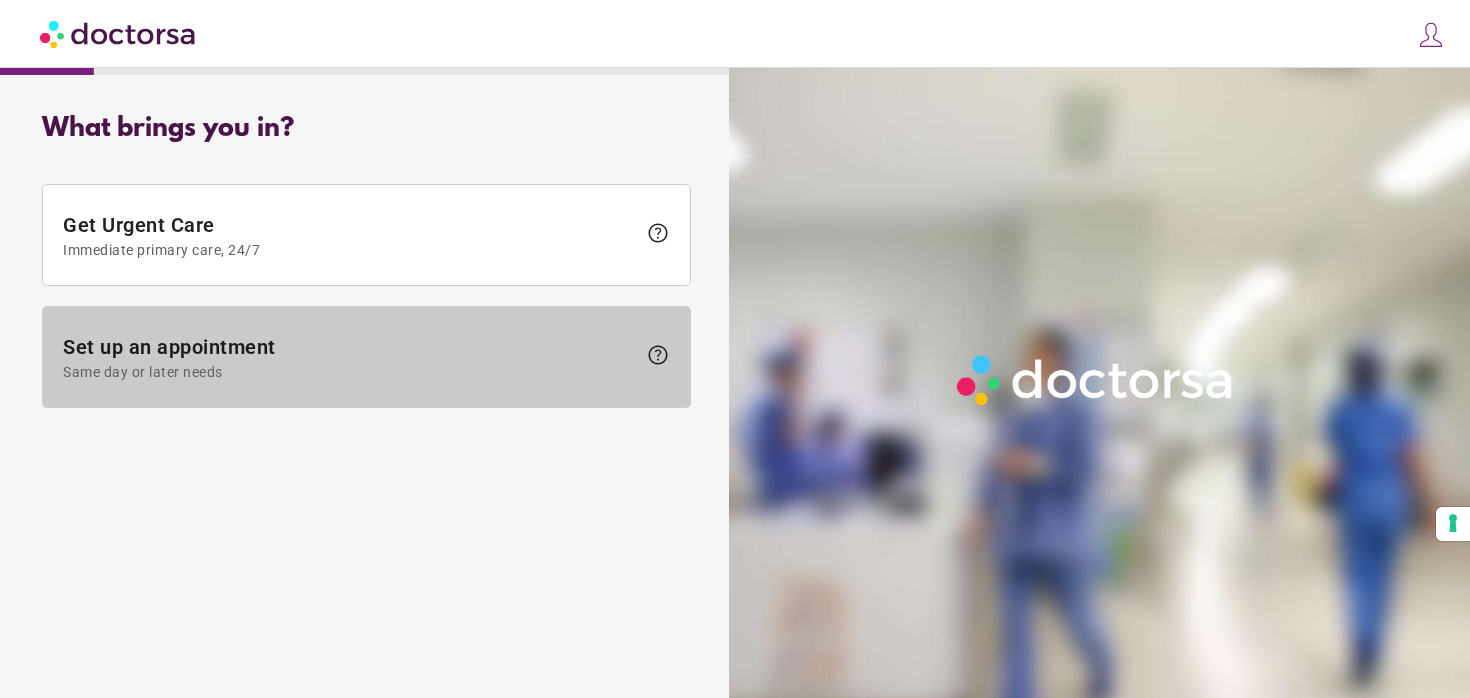 click on "Same day or later needs" at bounding box center (349, 372) 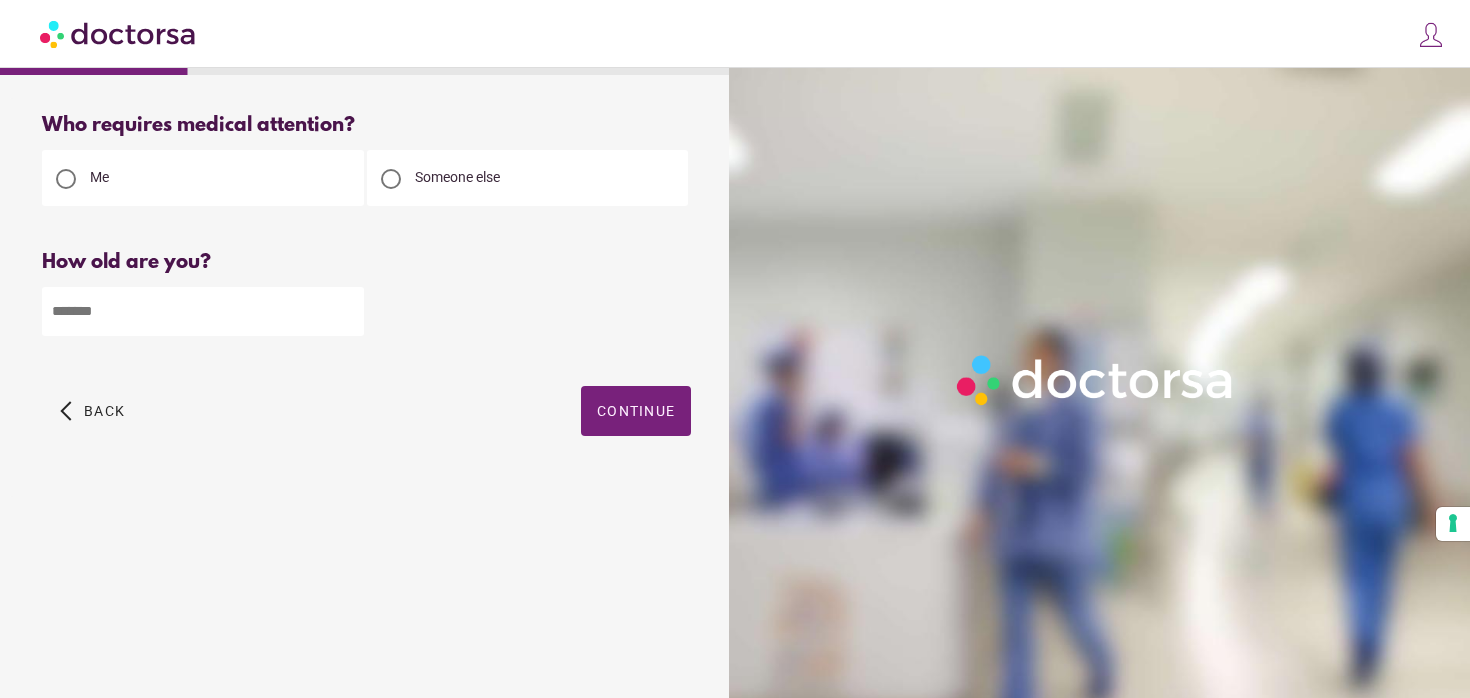 click at bounding box center (203, 311) 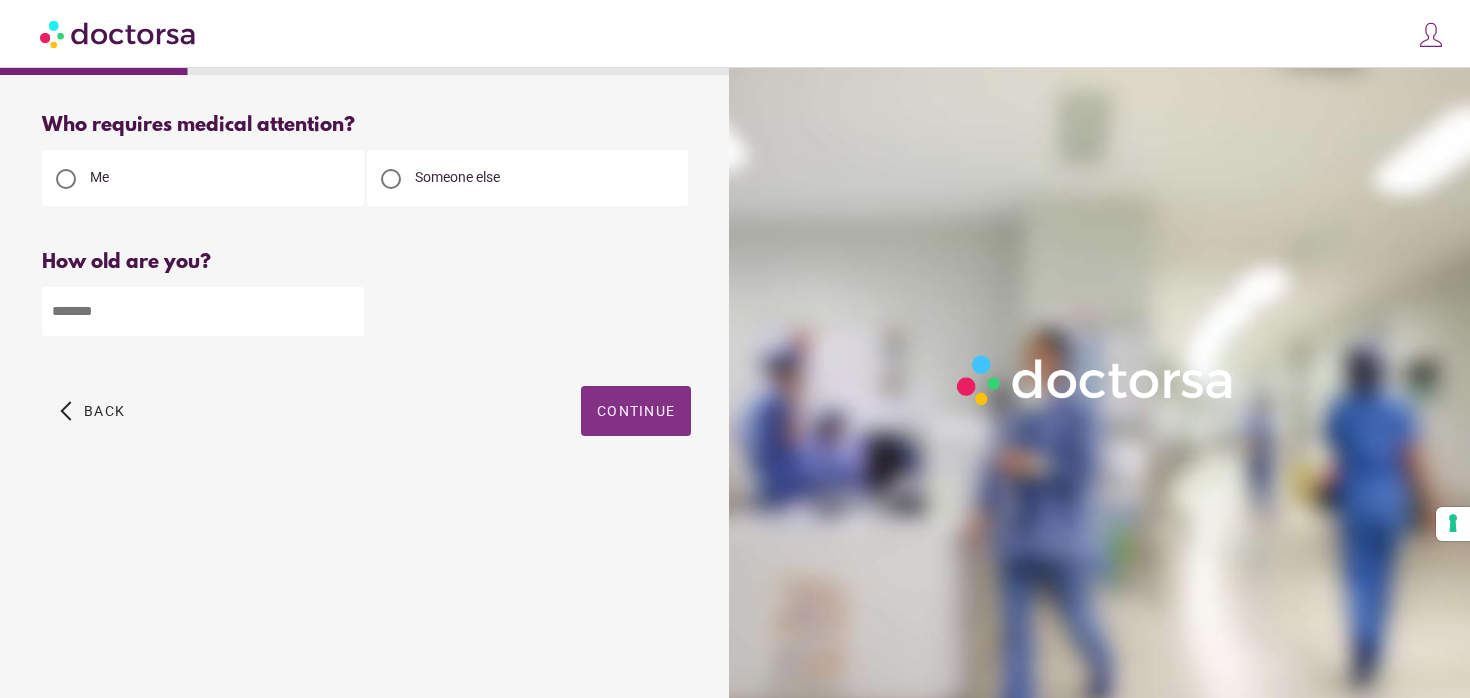 type on "**" 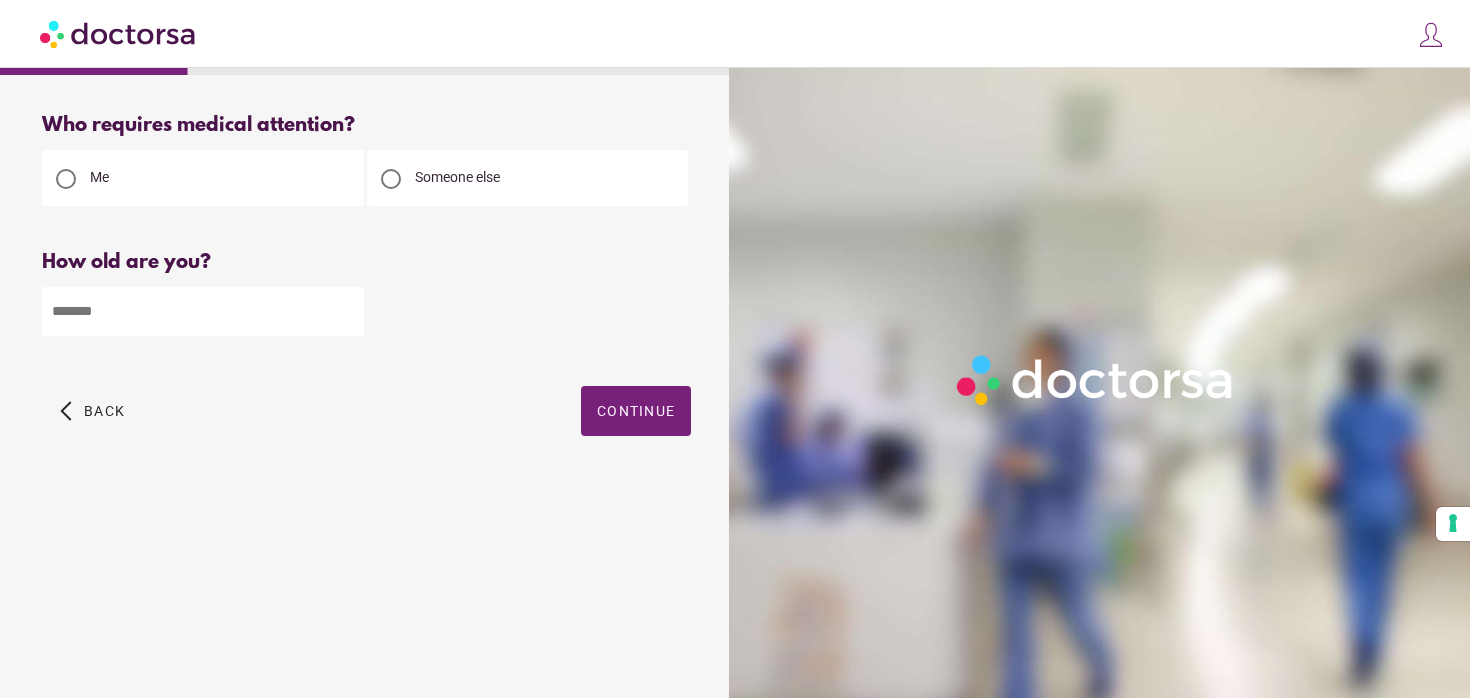 click on "Continue" at bounding box center (636, 411) 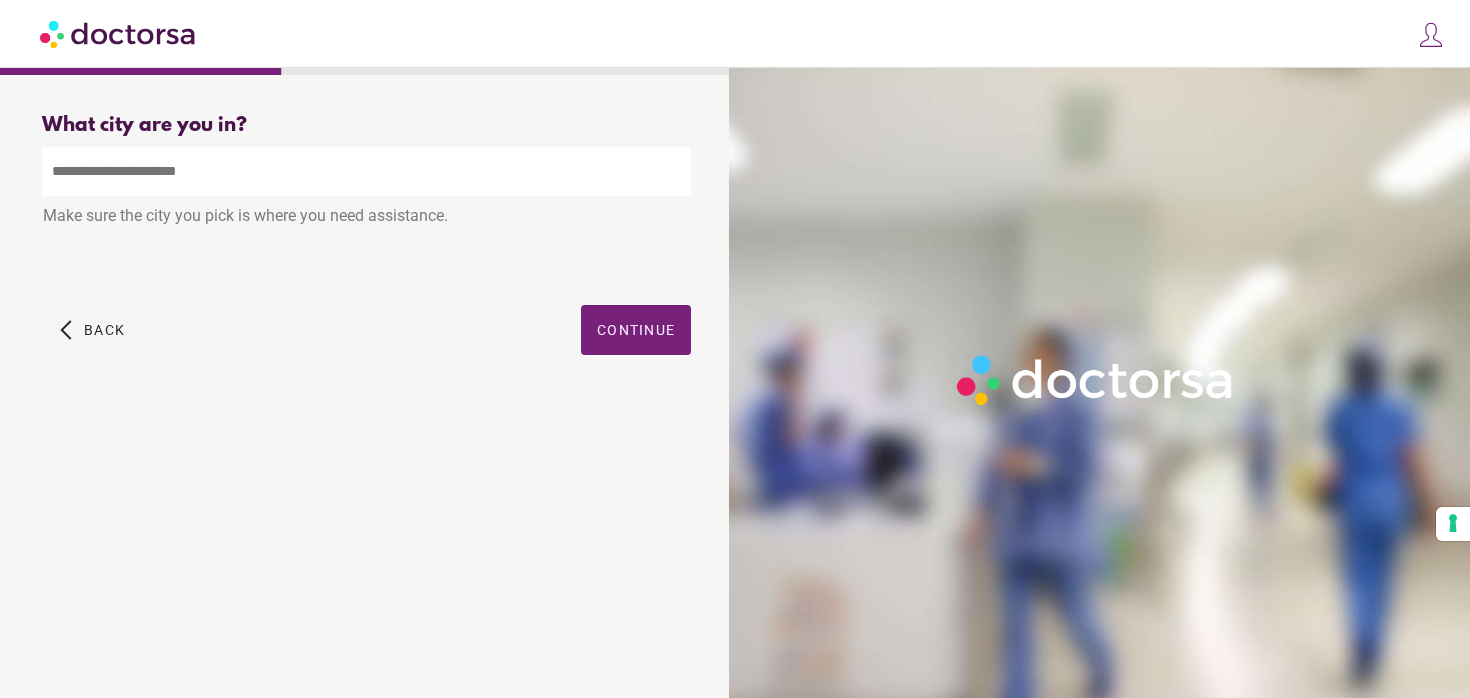 click at bounding box center [366, 171] 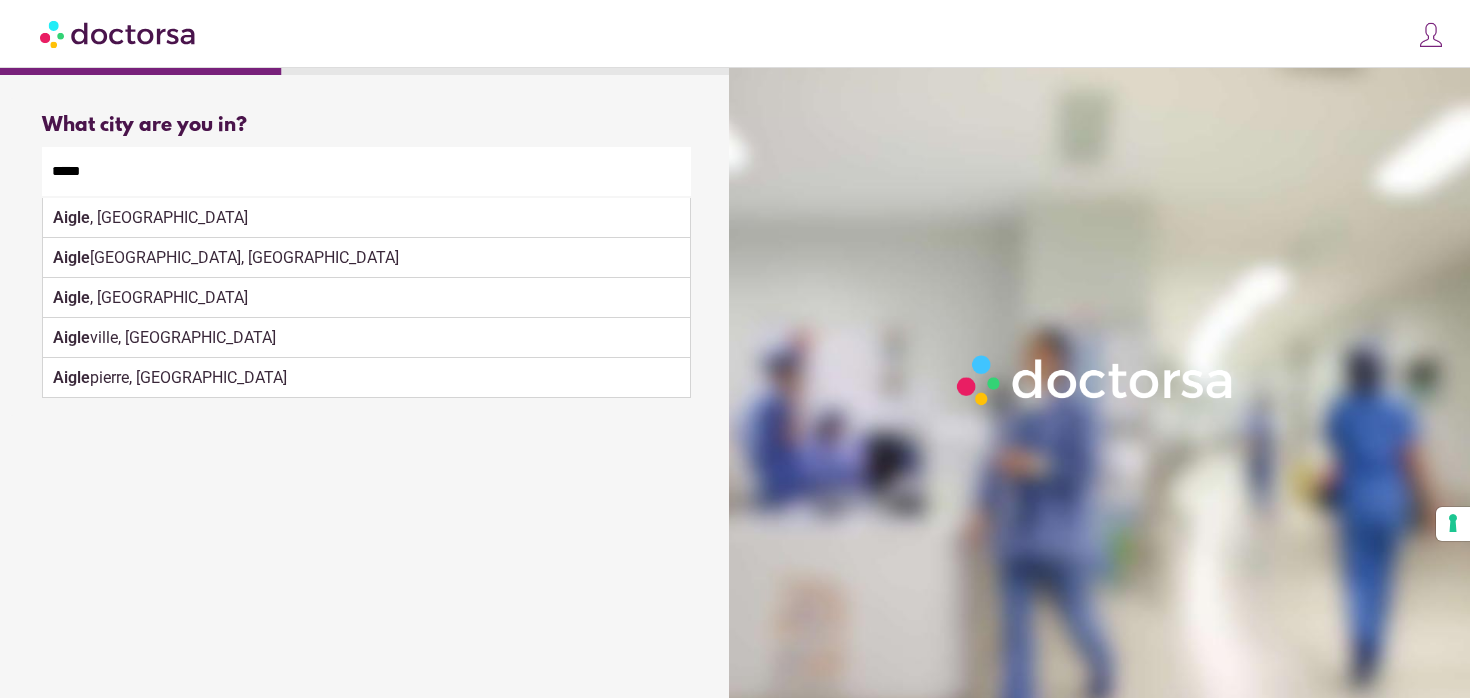 type on "**********" 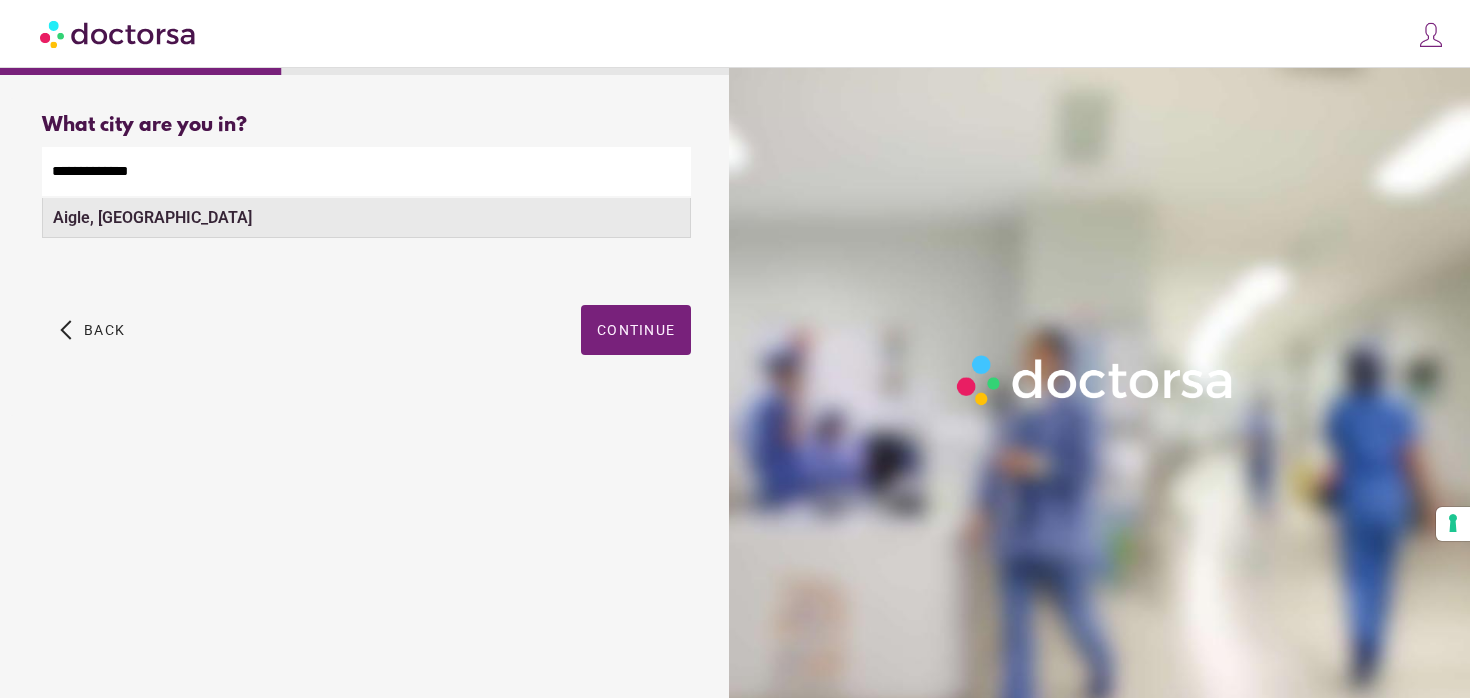 click on "Aigle, [GEOGRAPHIC_DATA]" at bounding box center (152, 217) 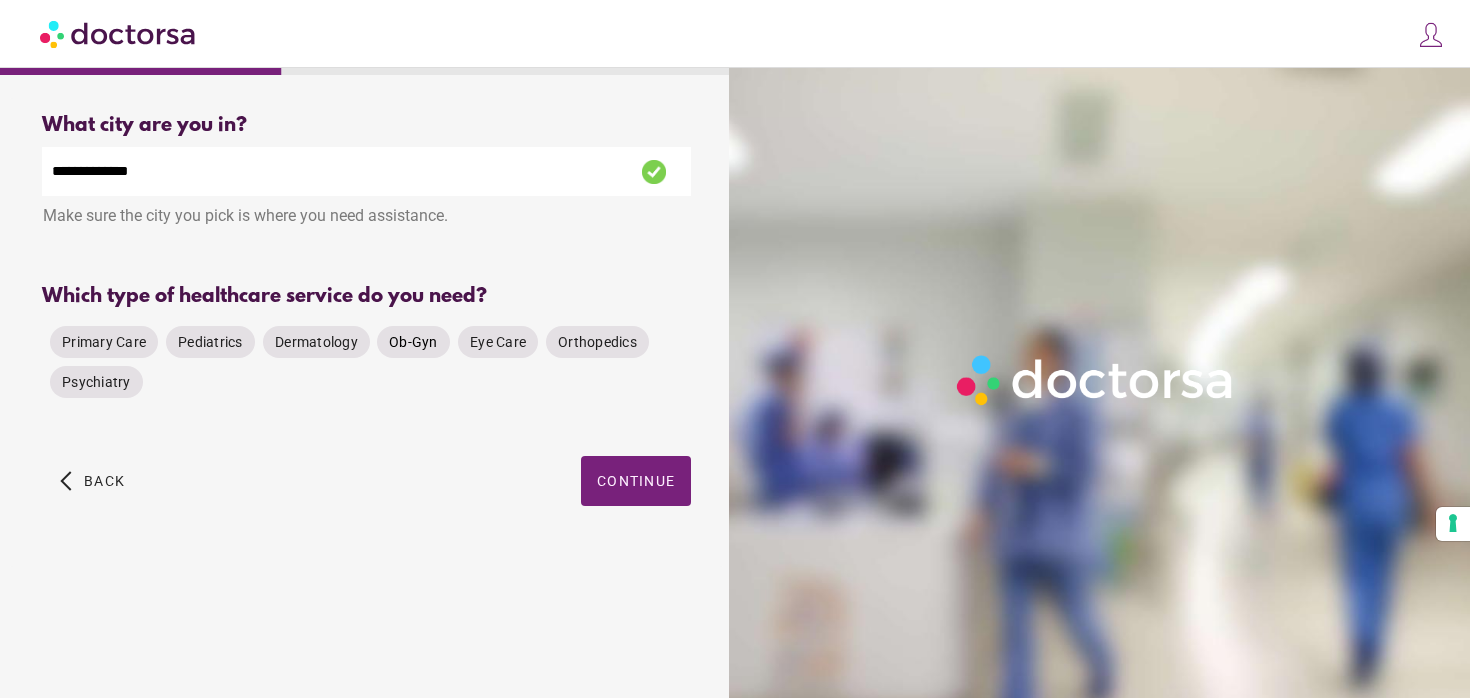 click on "Ob-Gyn" at bounding box center [413, 342] 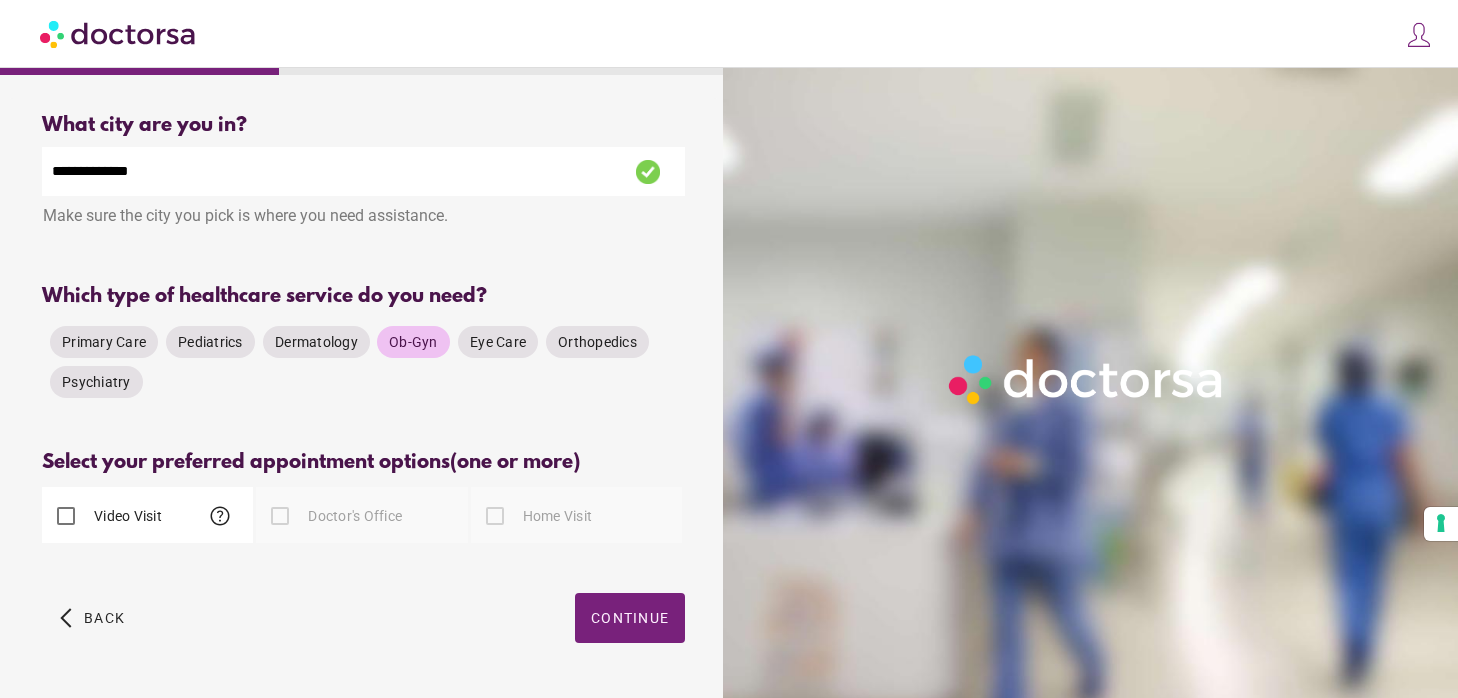 click at bounding box center [280, 516] 